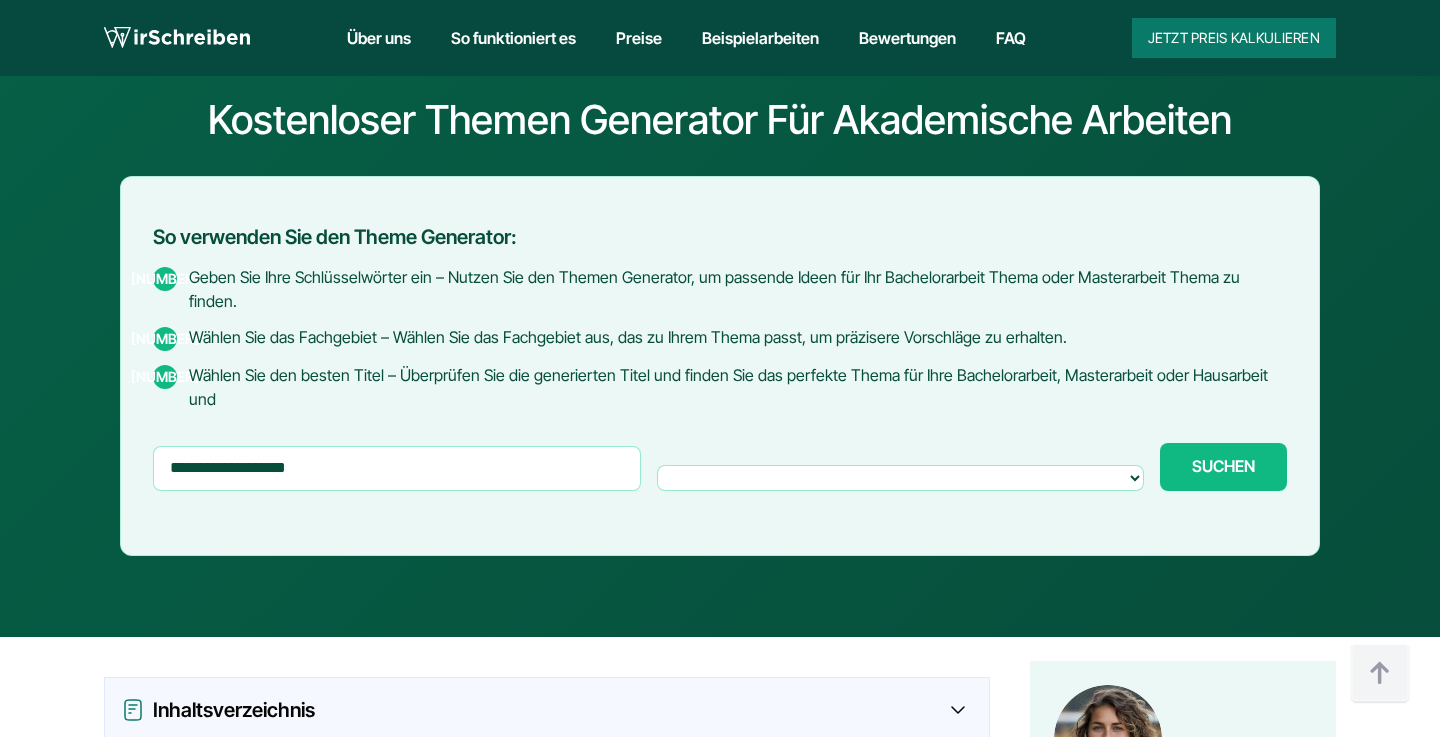 scroll, scrollTop: 817, scrollLeft: 0, axis: vertical 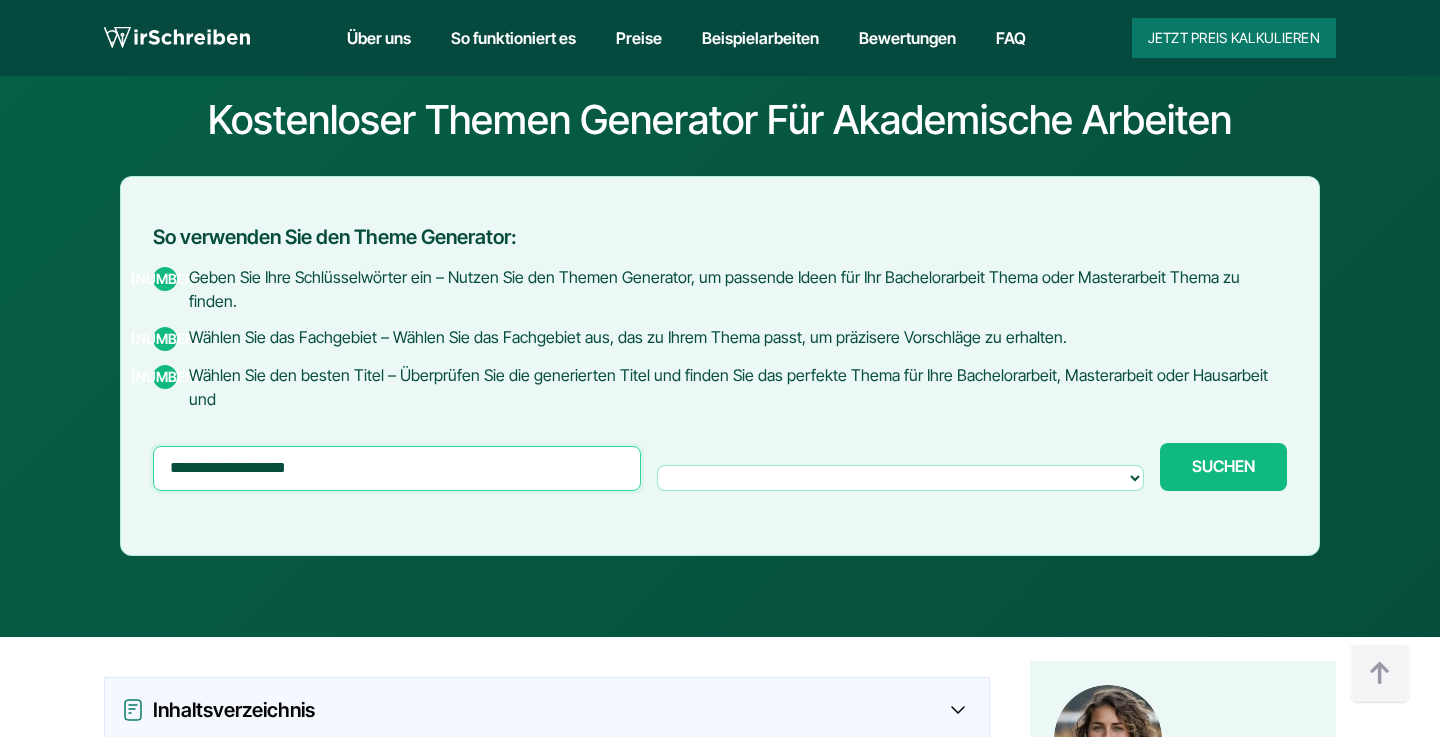 click on "**********" at bounding box center [397, 468] 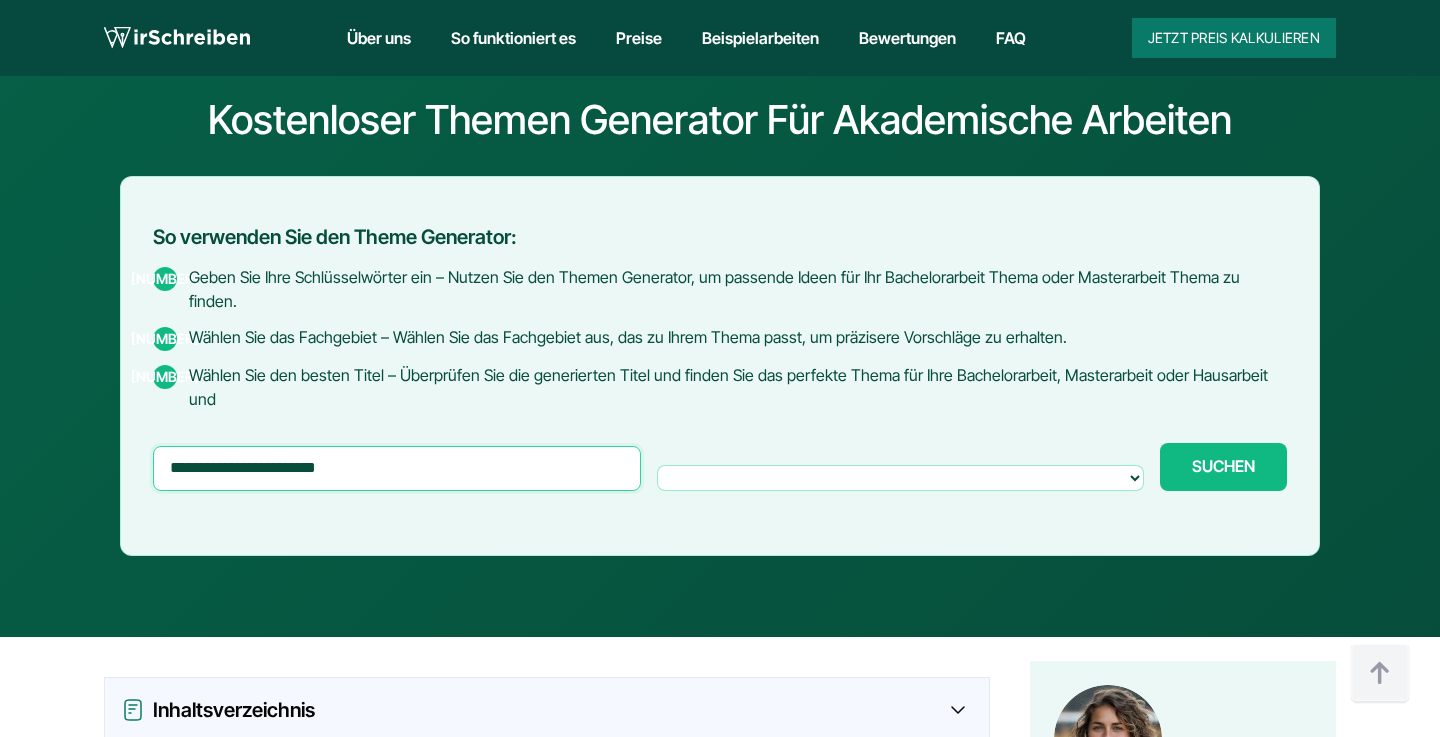 paste on "**********" 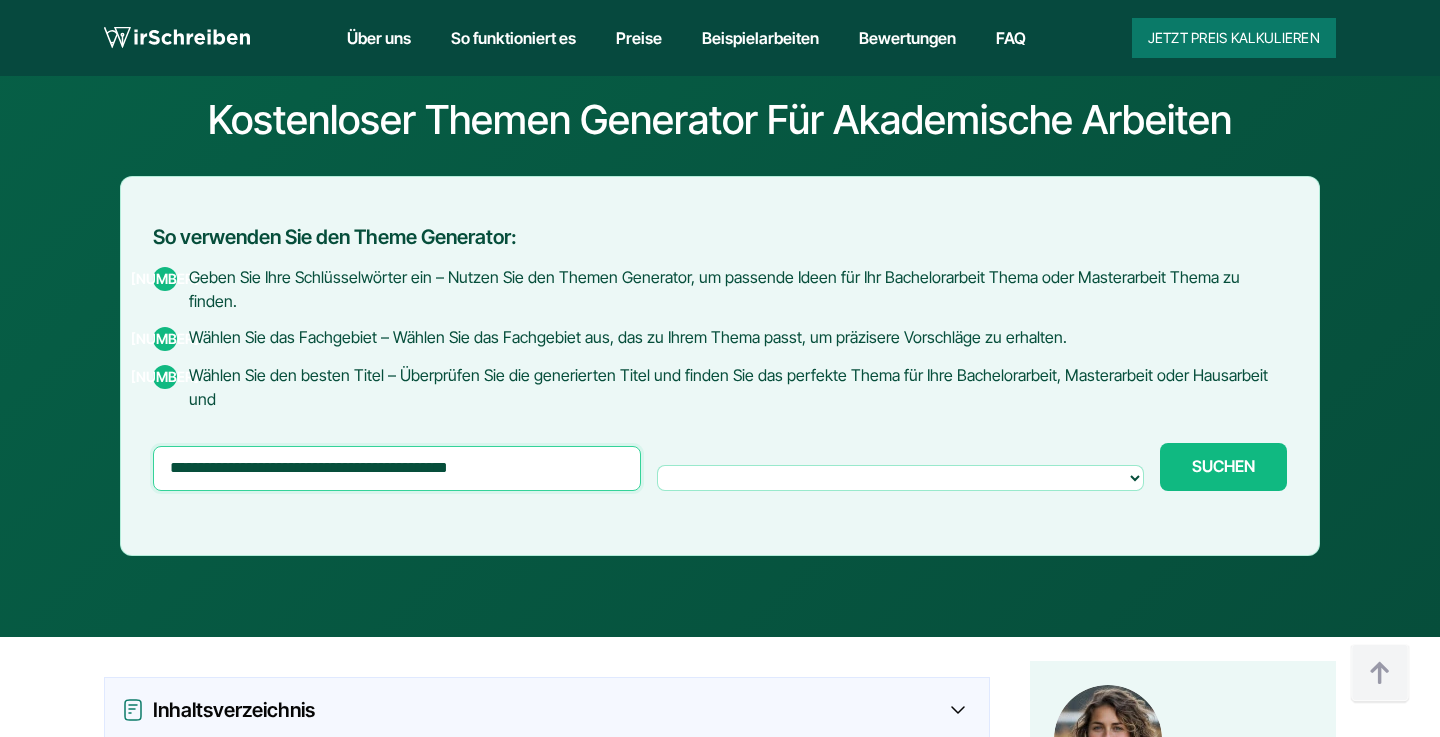 click on "SUCHEN
Generiere..." at bounding box center (1223, 467) 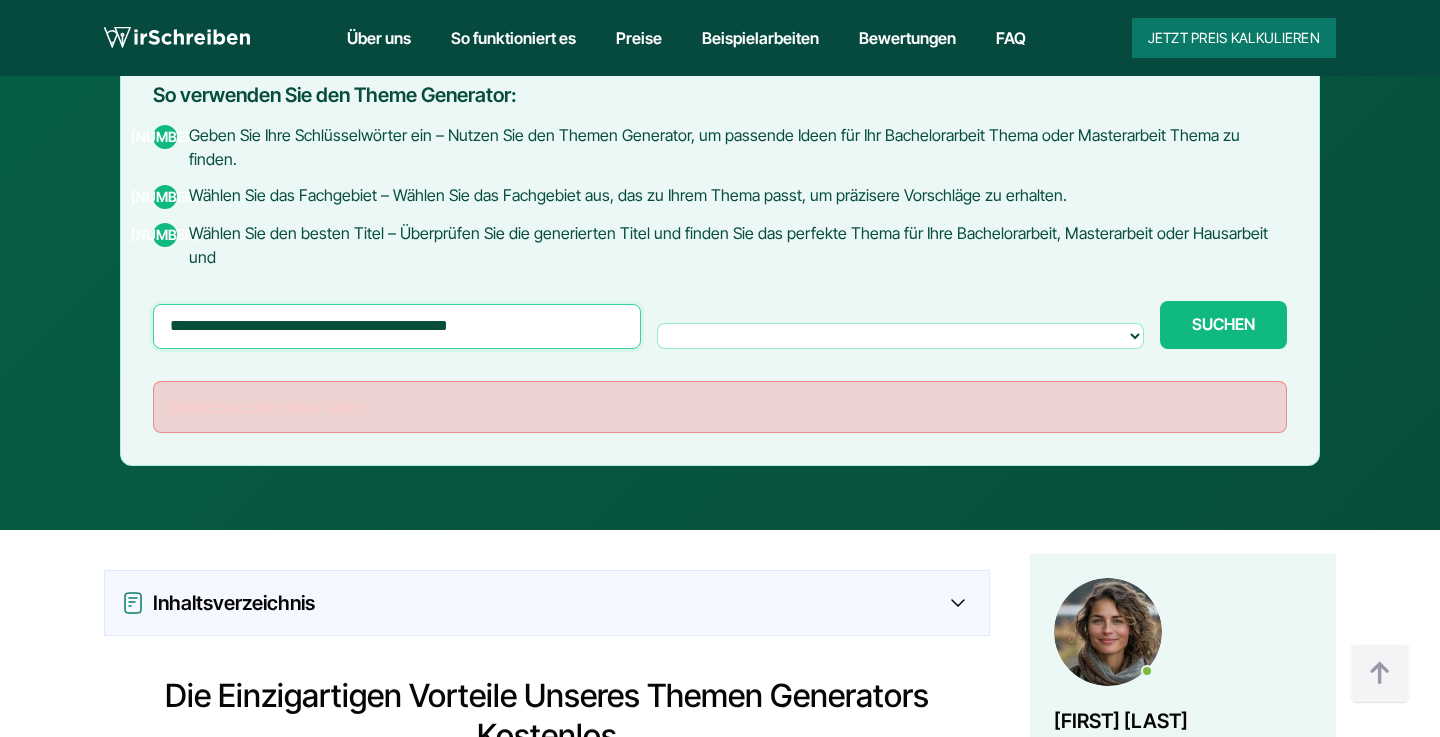 scroll, scrollTop: 933, scrollLeft: 0, axis: vertical 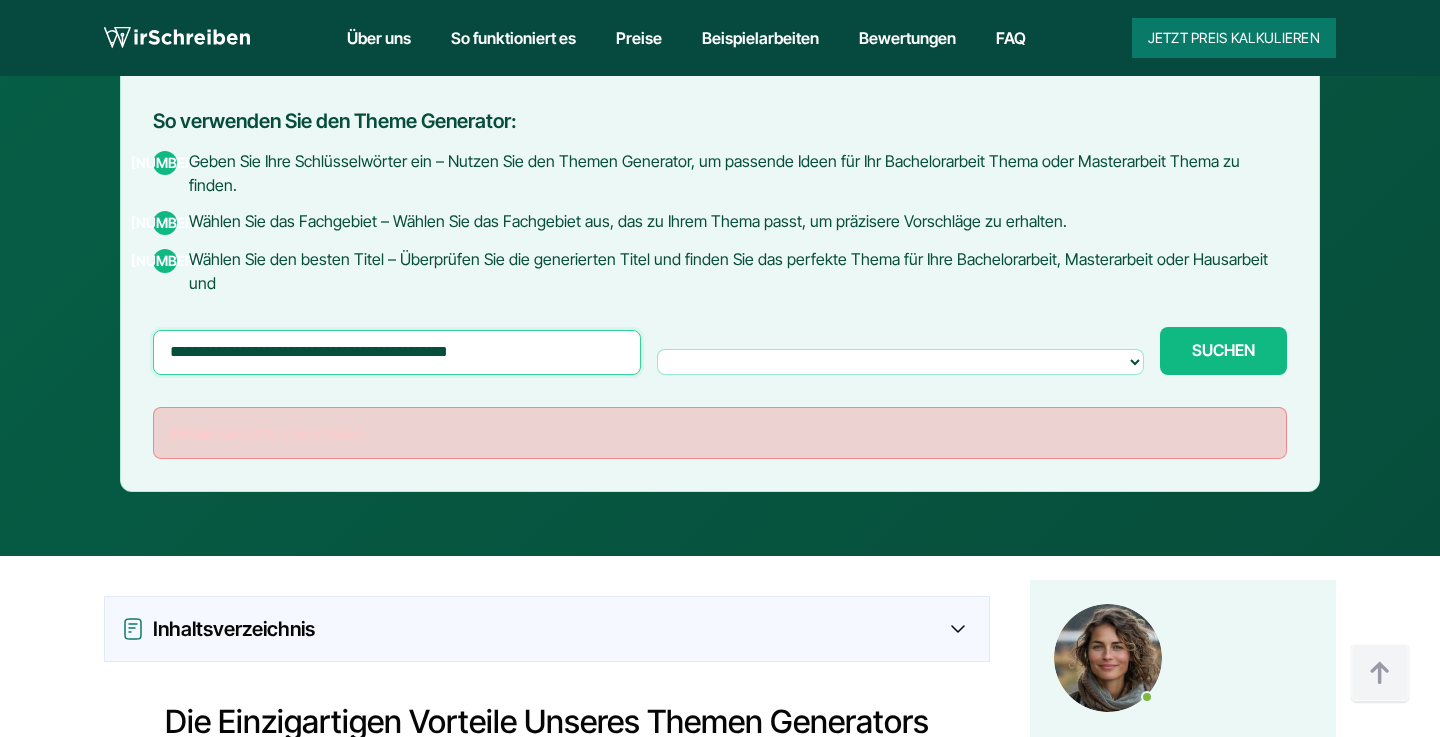 click on "**********" at bounding box center (397, 352) 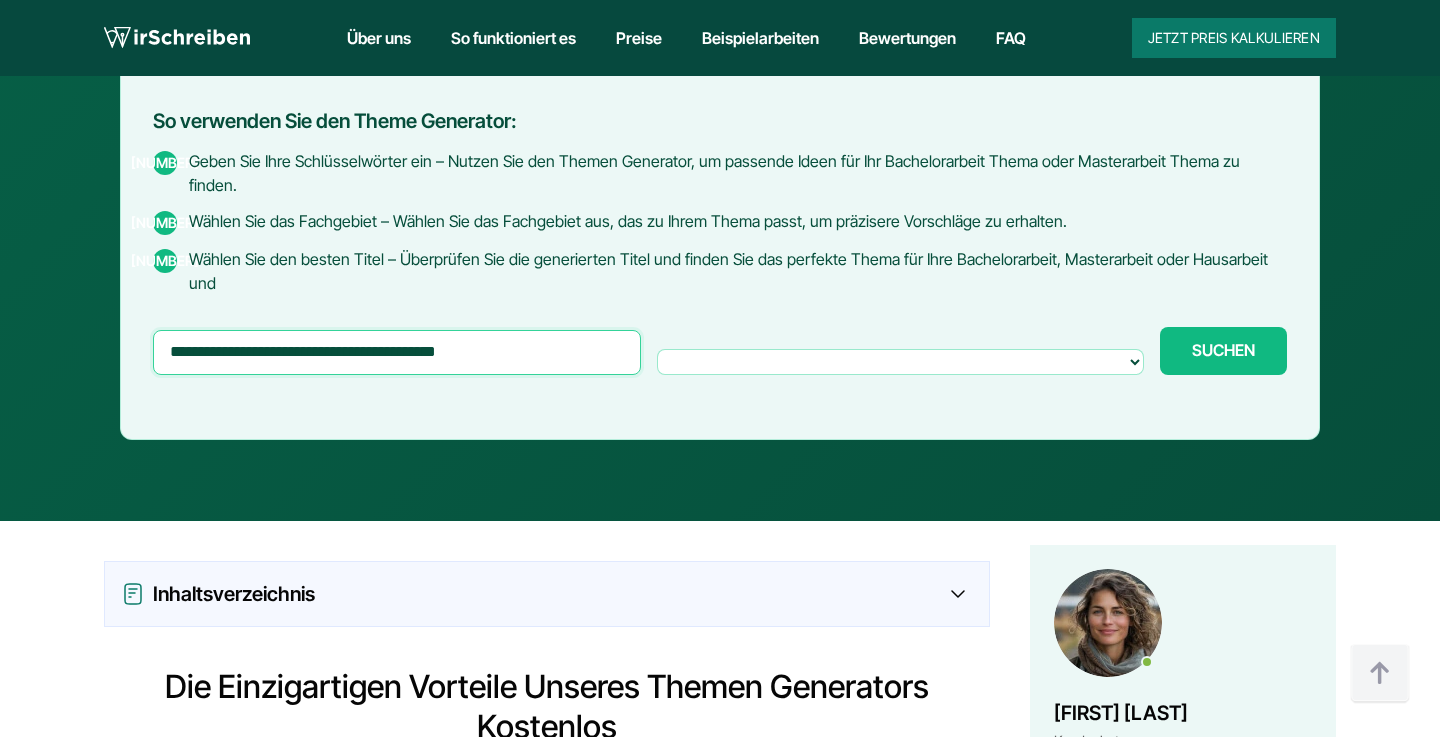 click on "SUCHEN
Generiere..." at bounding box center (1223, 351) 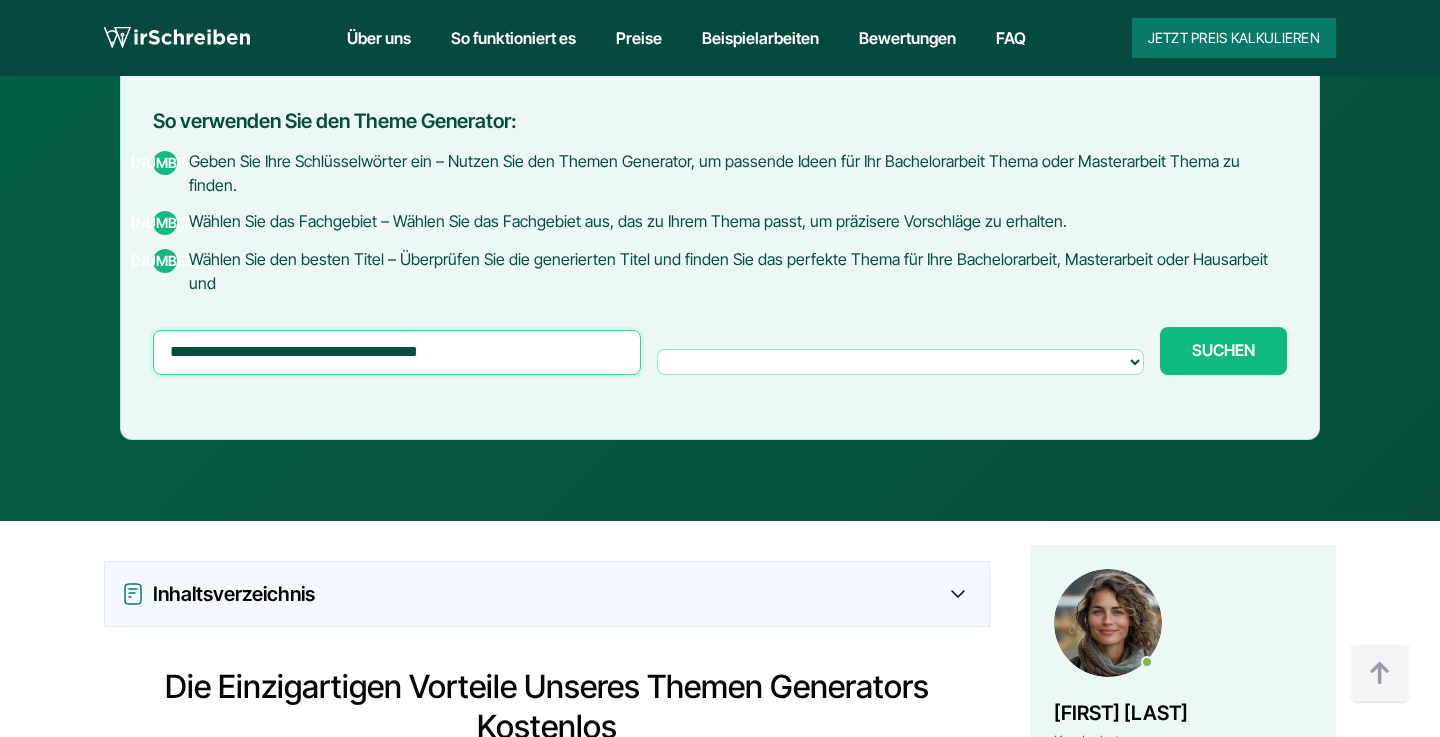 click on "SUCHEN
Generiere..." at bounding box center [1223, 351] 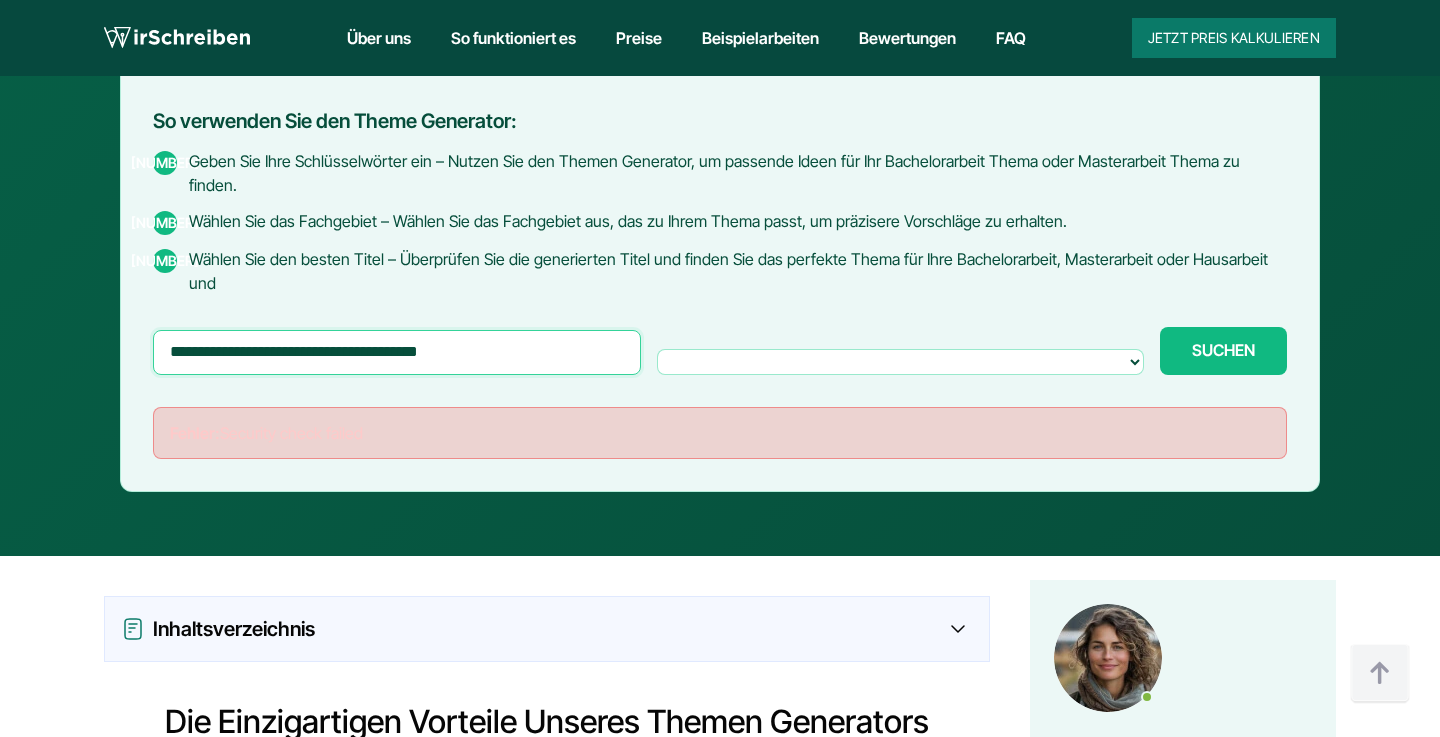 click on "**********" at bounding box center [397, 352] 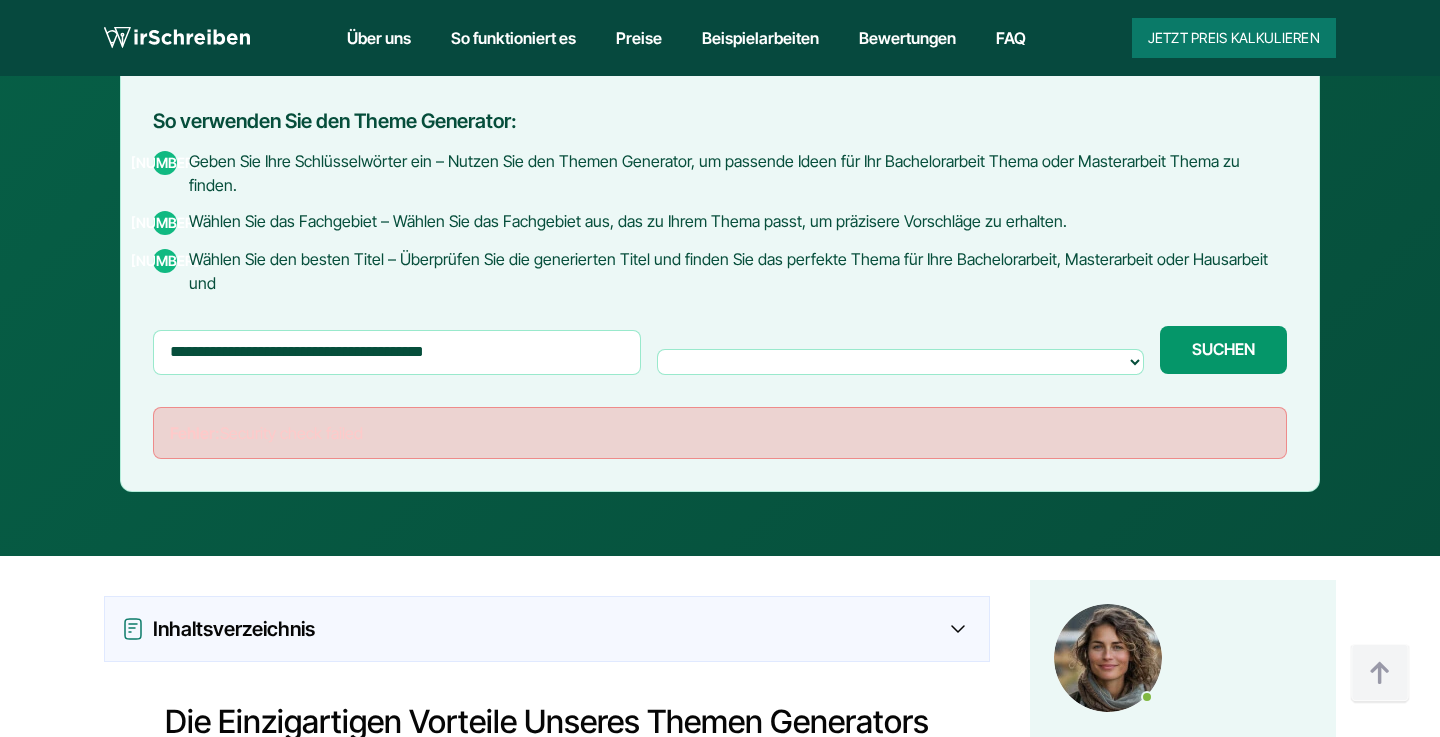 click on "SUCHEN
Generiere..." at bounding box center (1223, 350) 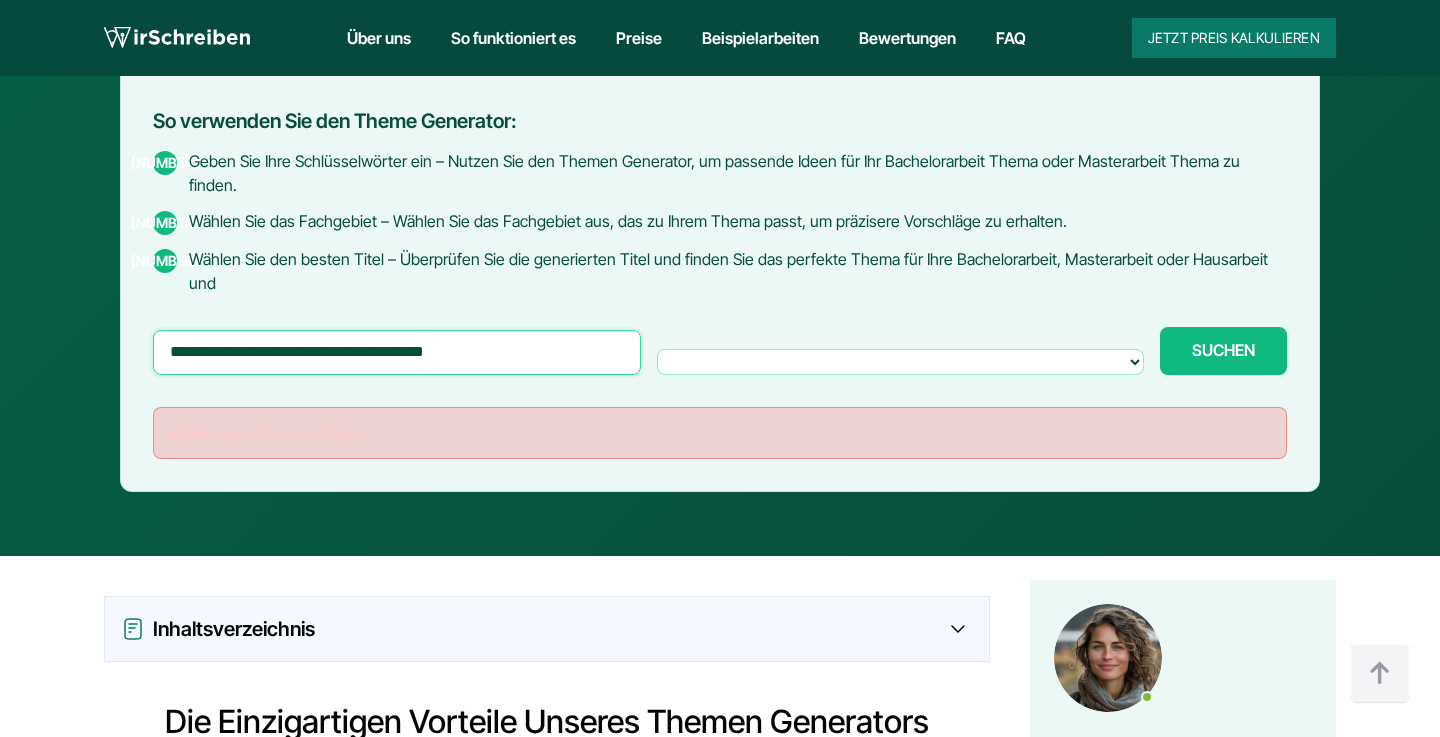 drag, startPoint x: 328, startPoint y: 307, endPoint x: 108, endPoint y: 303, distance: 220.03636 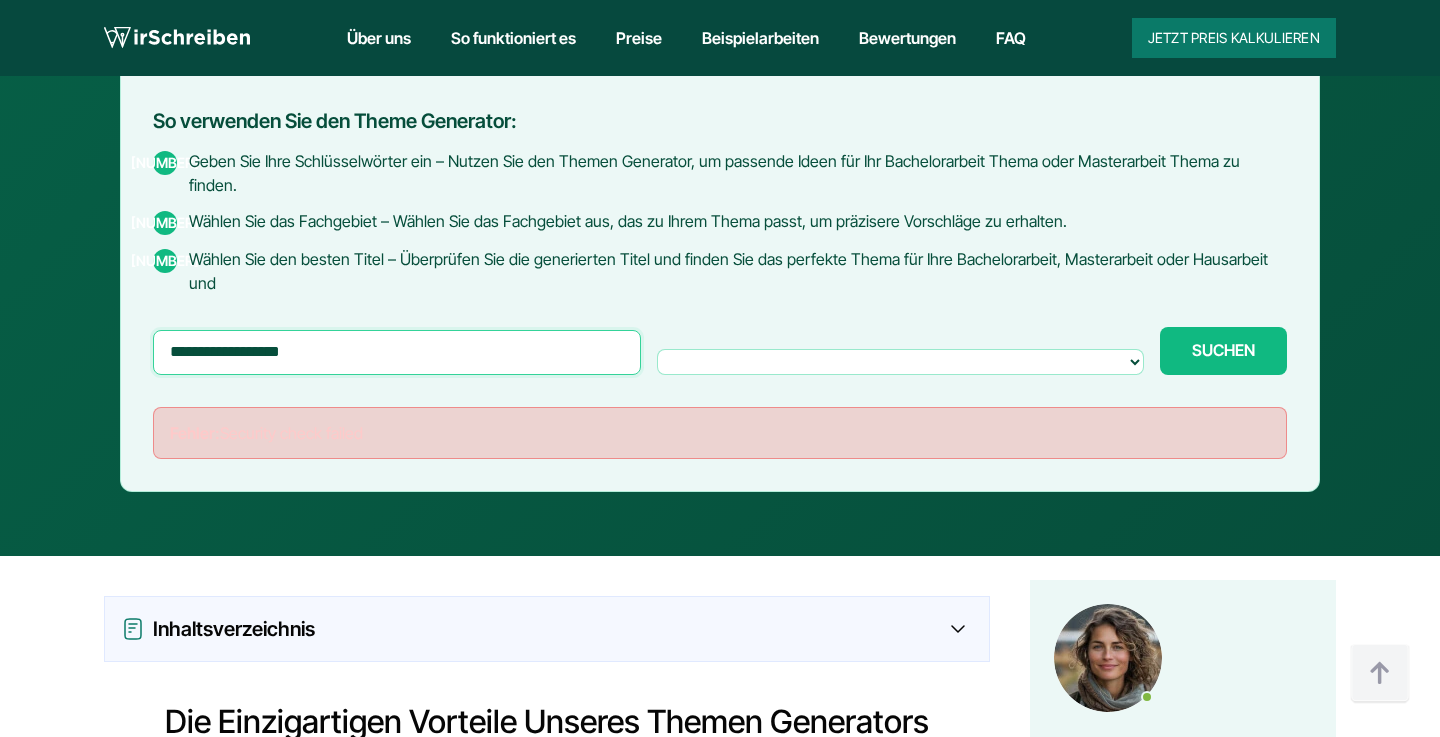 type on "**********" 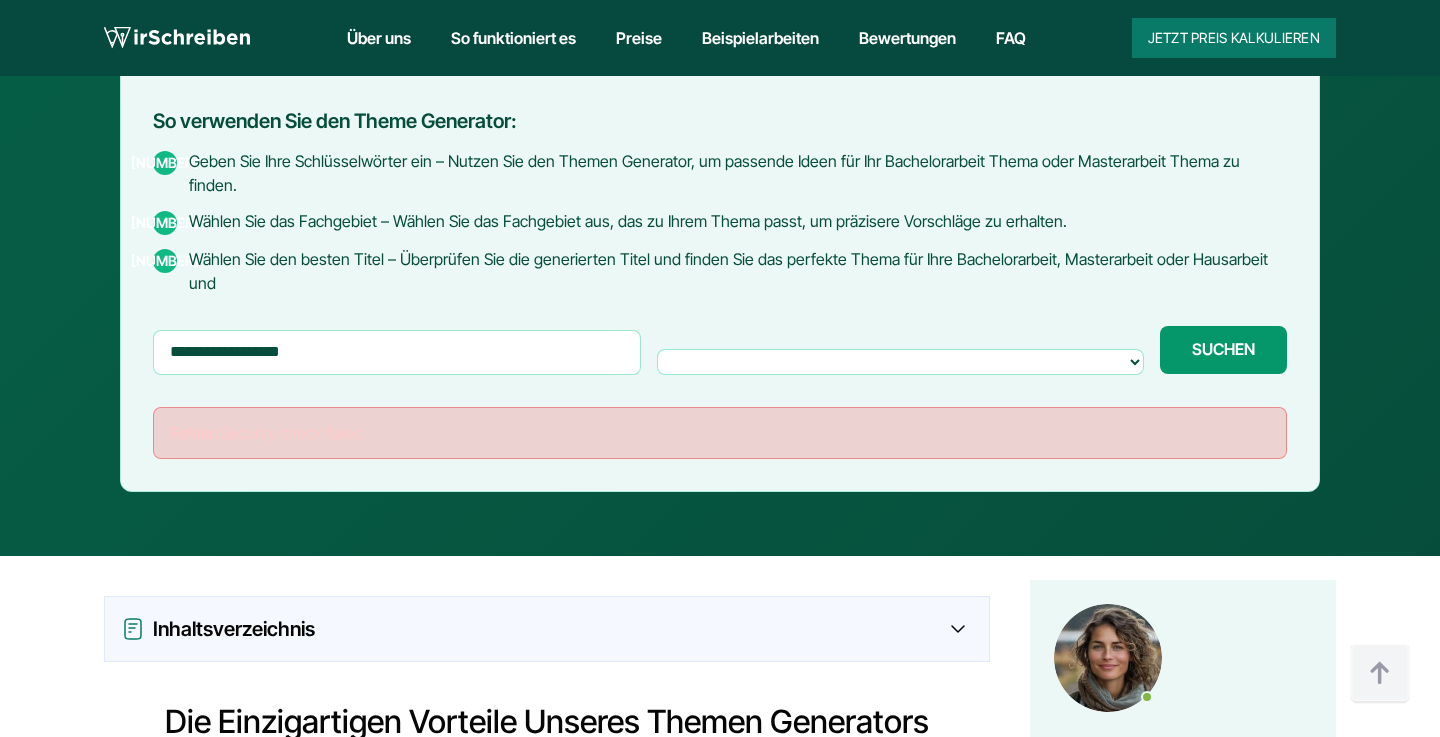 click on "SUCHEN
Generiere..." at bounding box center (1223, 350) 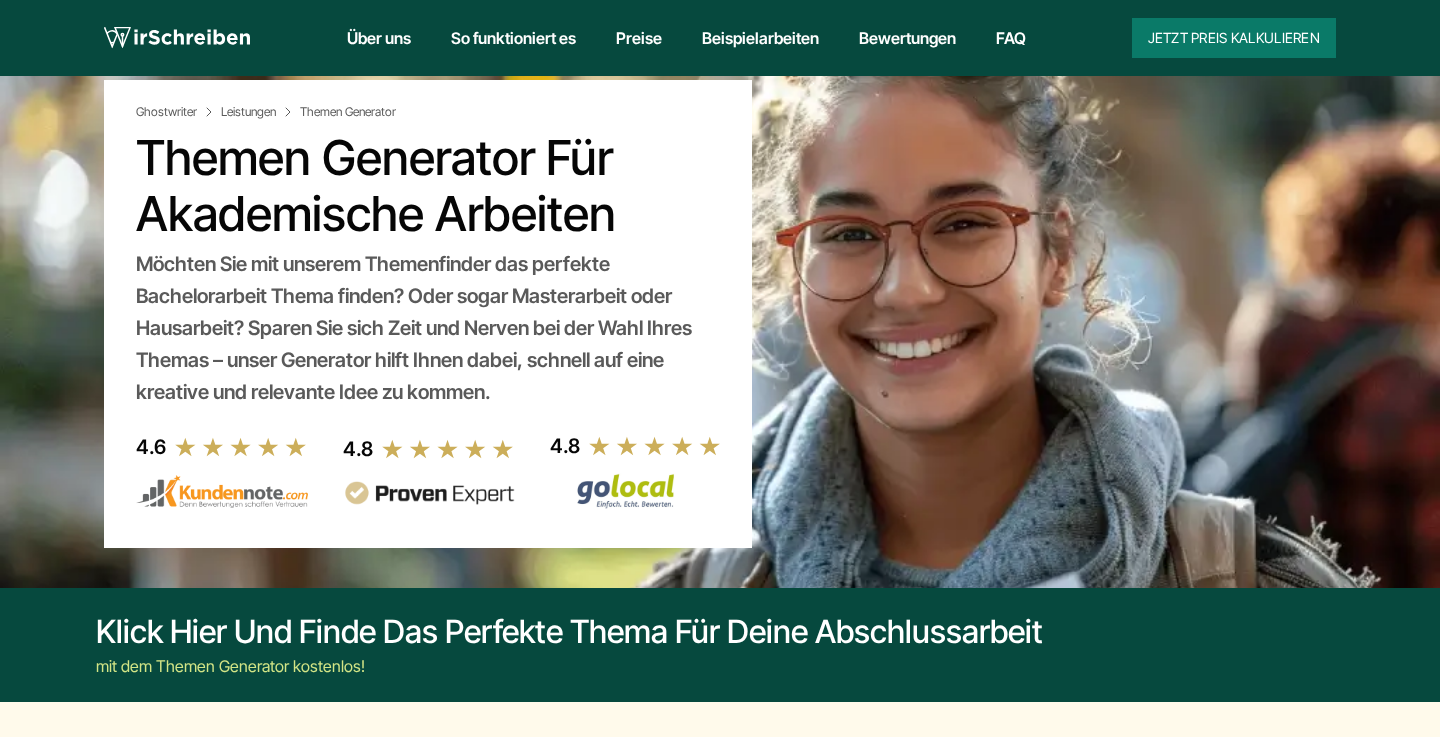 scroll, scrollTop: 367, scrollLeft: 0, axis: vertical 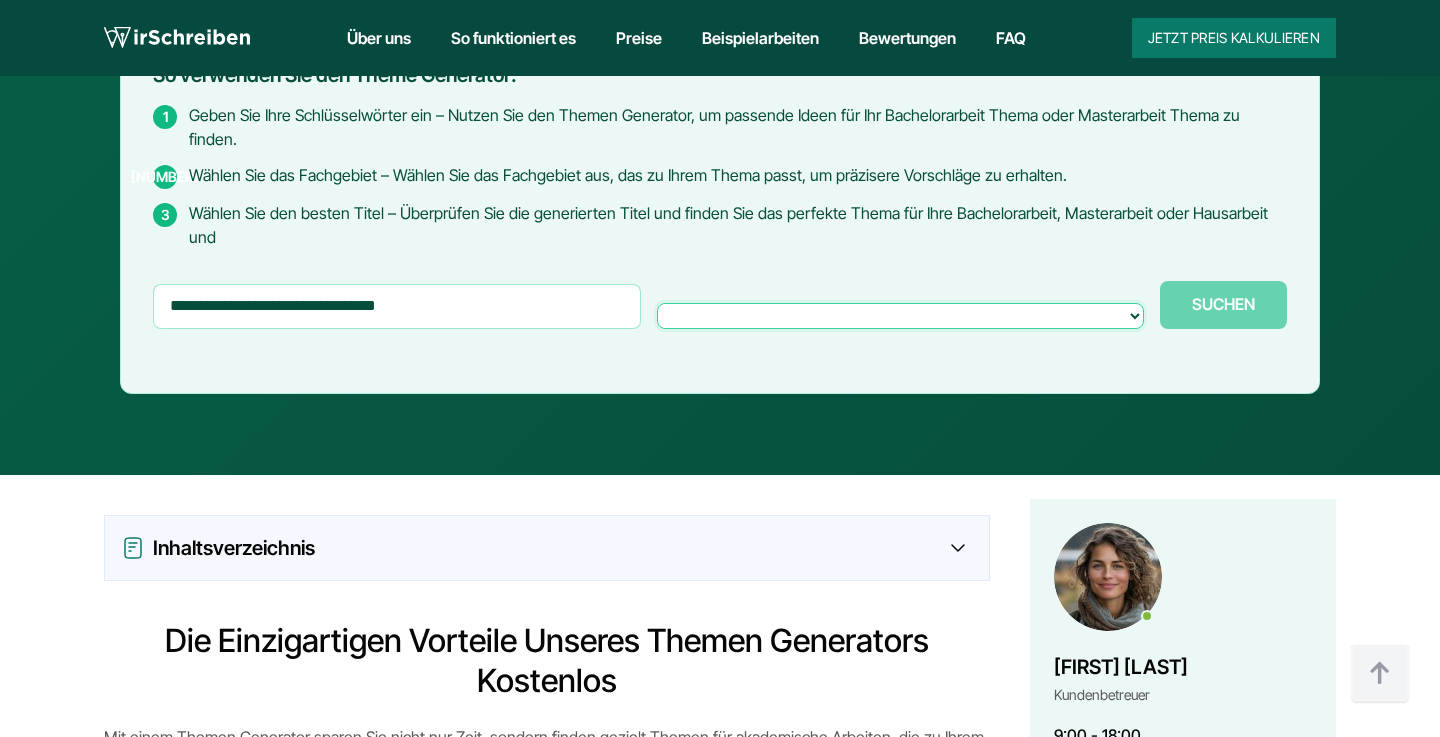 select on "**********" 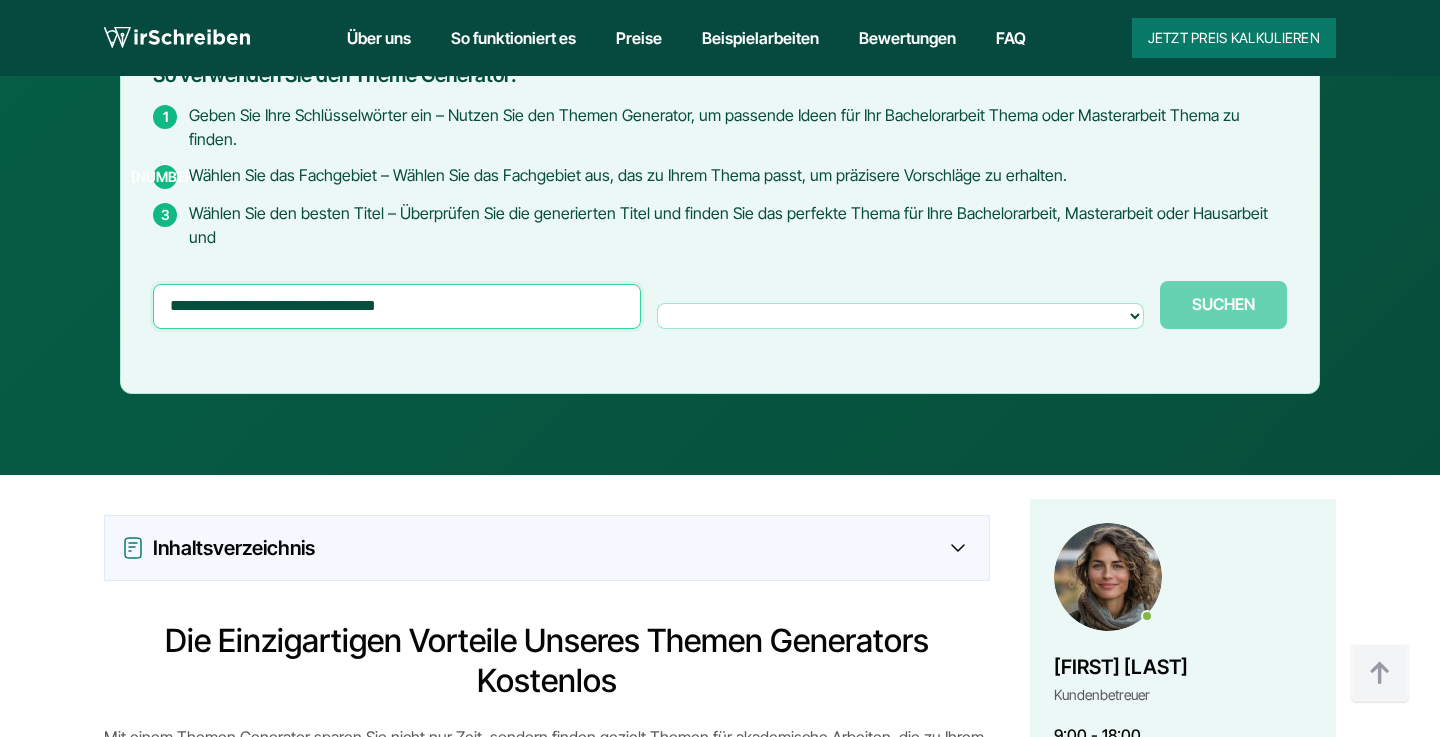 click at bounding box center (397, 306) 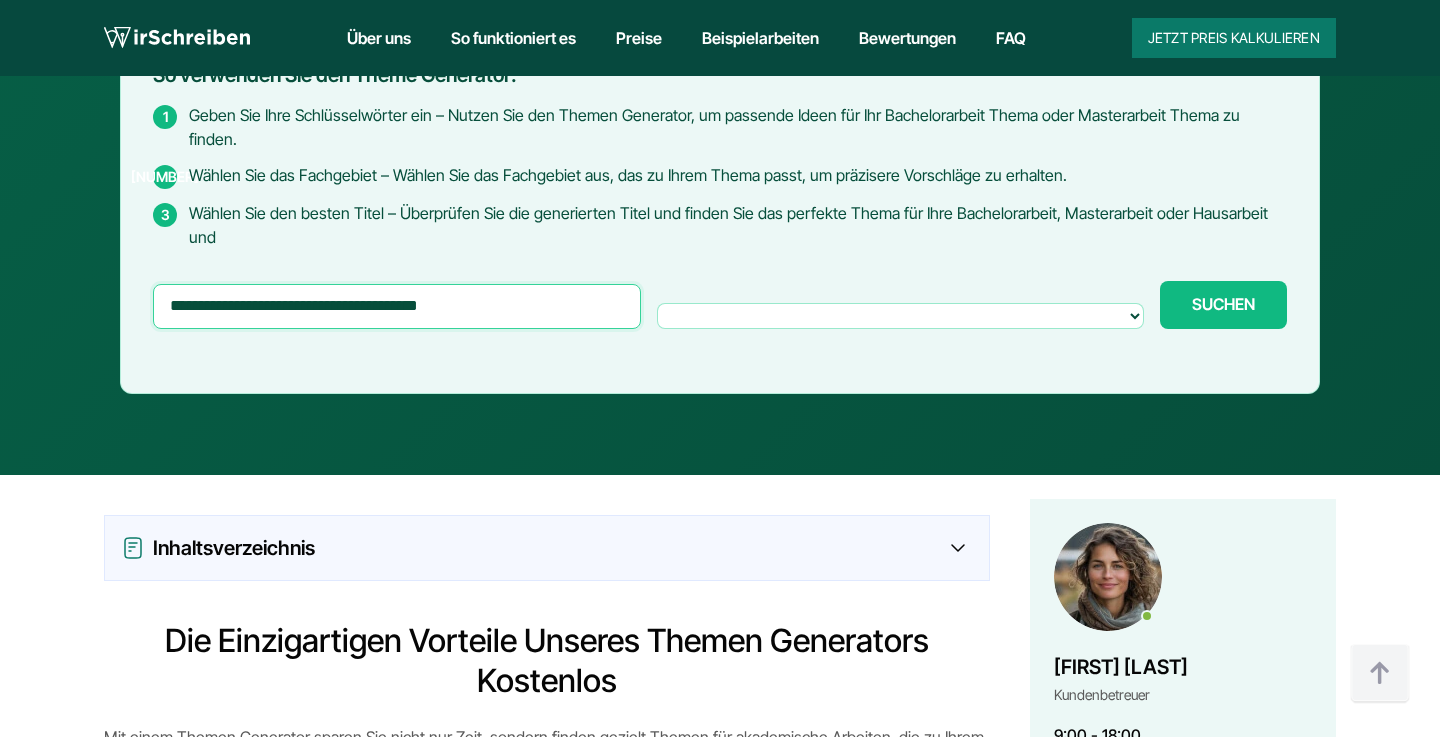 click on "SUCHEN
Generiere..." at bounding box center [1223, 305] 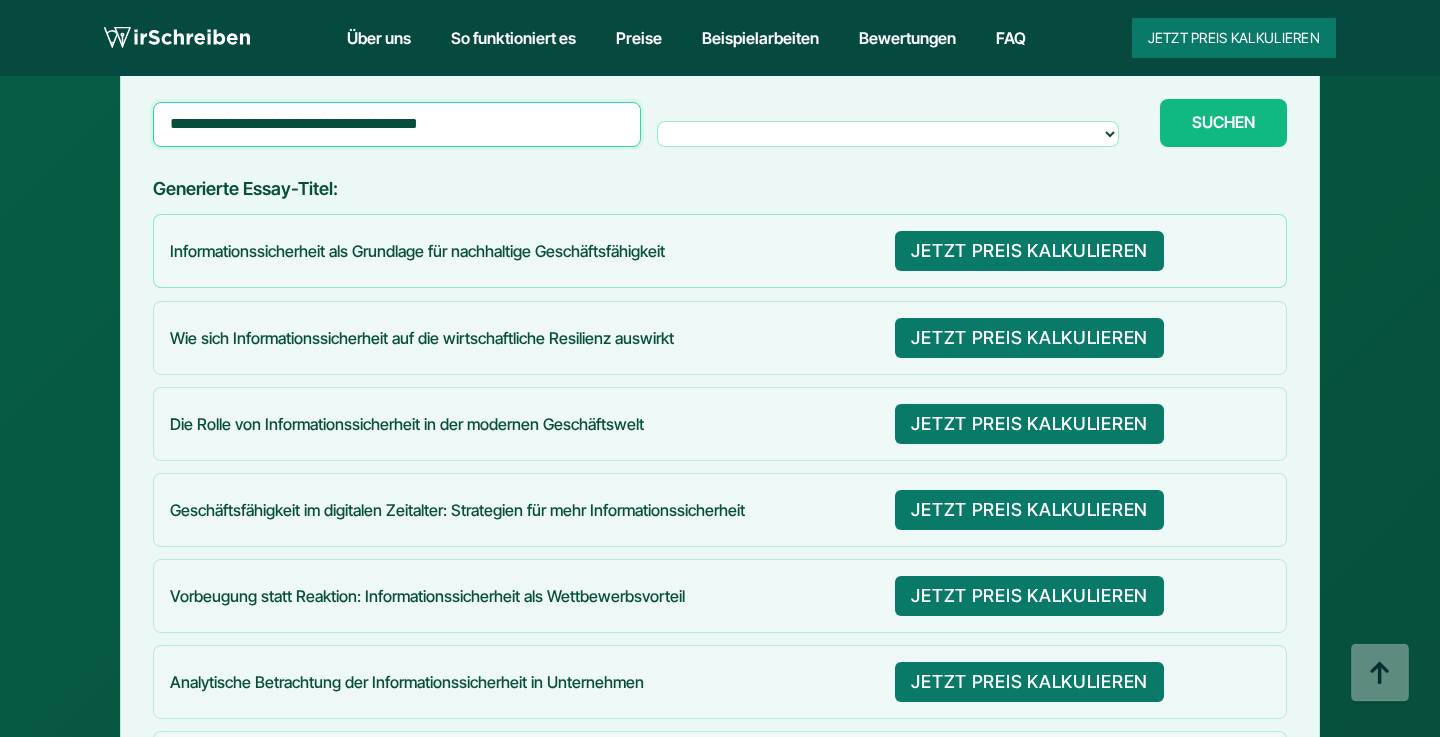 scroll, scrollTop: 1195, scrollLeft: 0, axis: vertical 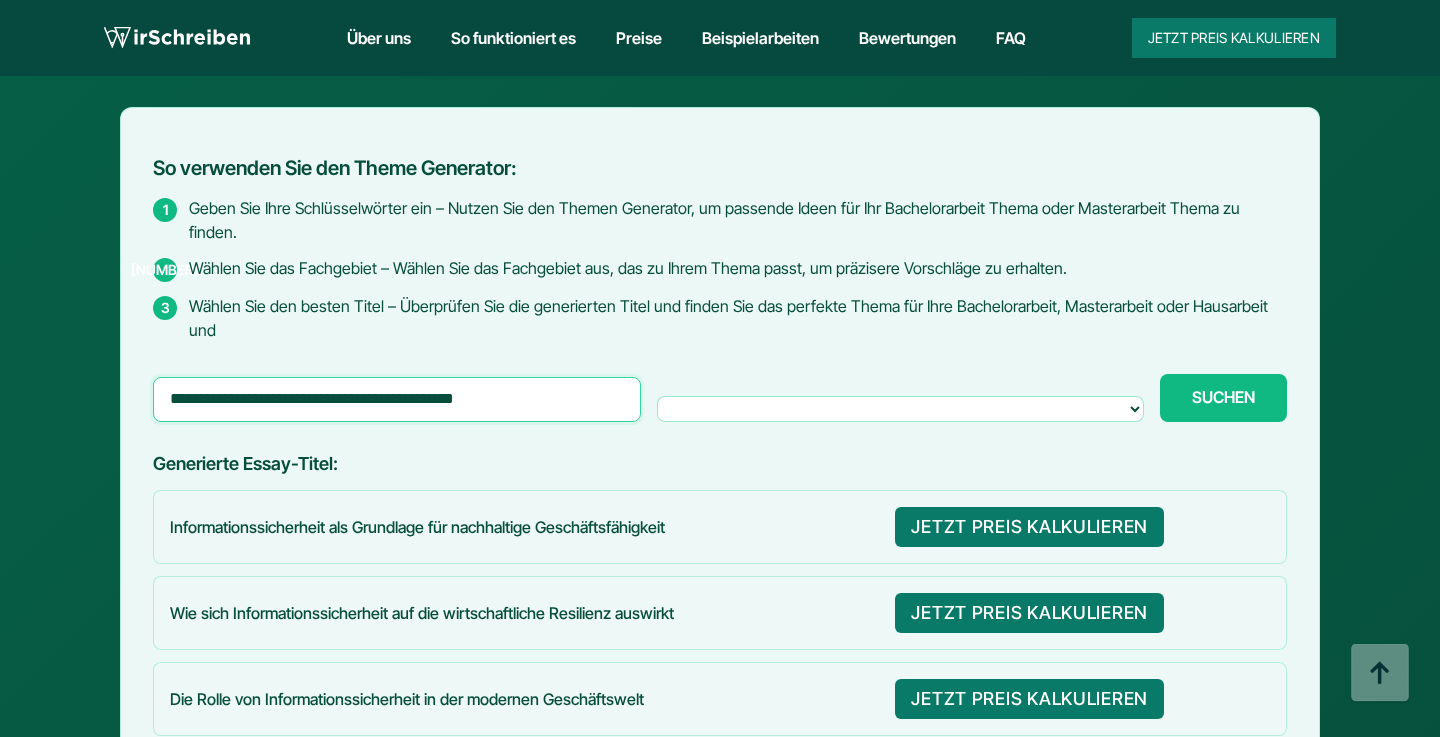 click on "SUCHEN
Generiere..." at bounding box center [1223, 398] 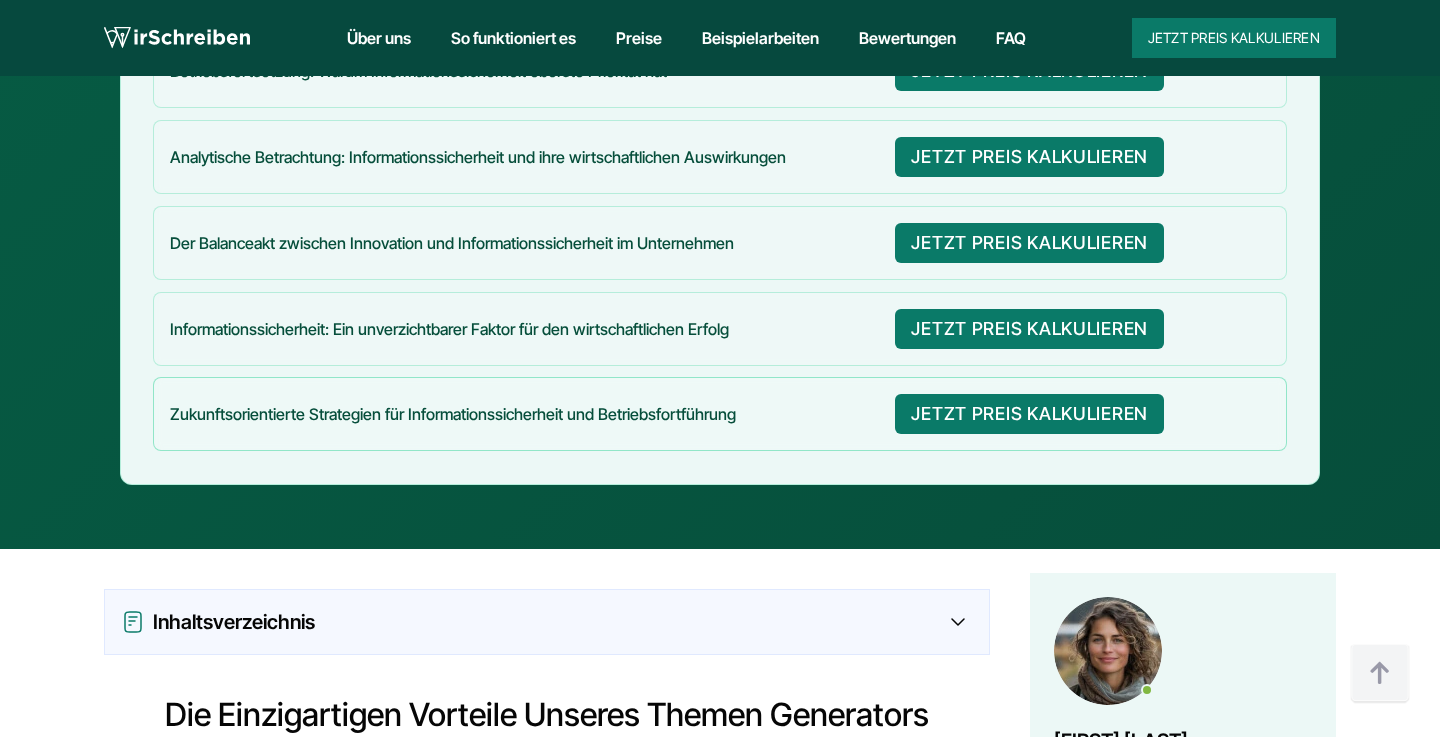 scroll, scrollTop: 1597, scrollLeft: 0, axis: vertical 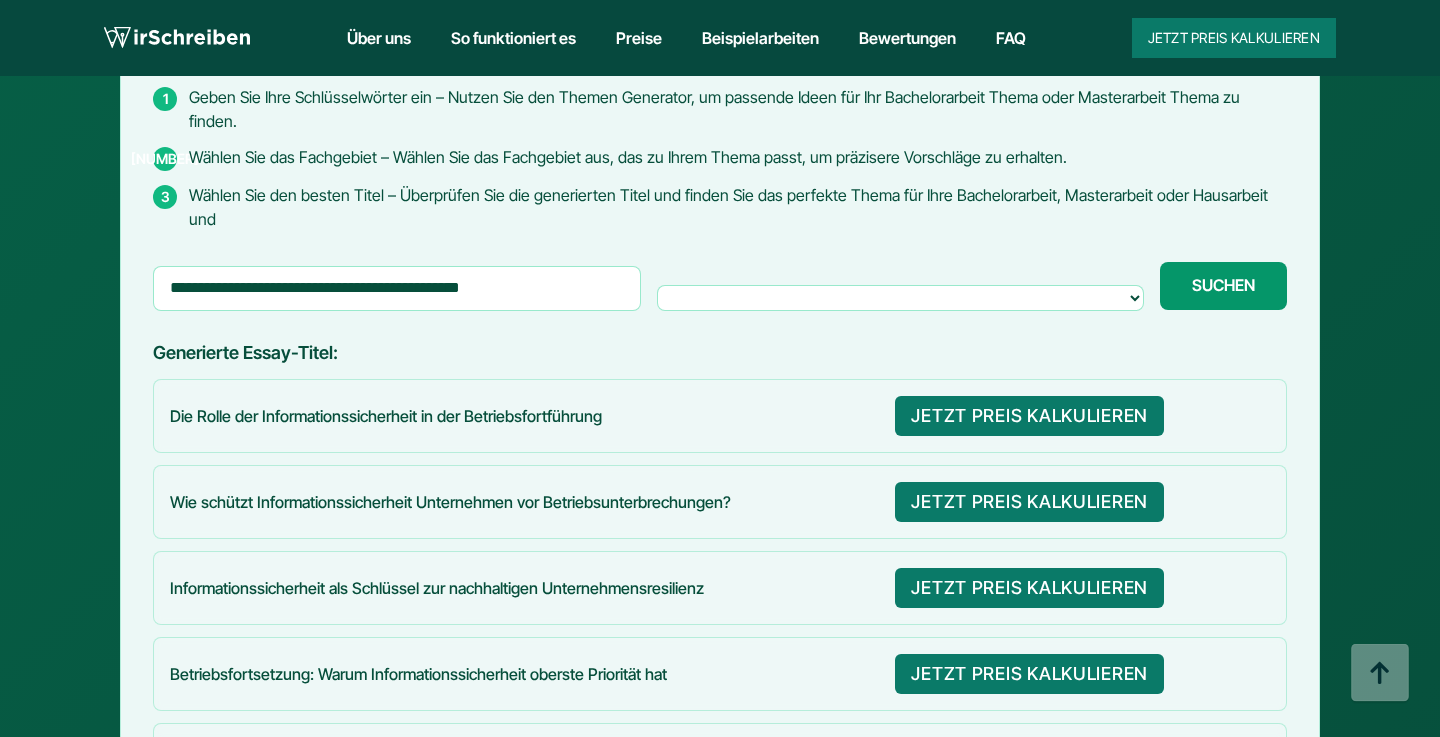 click on "SUCHEN" at bounding box center [1223, 285] 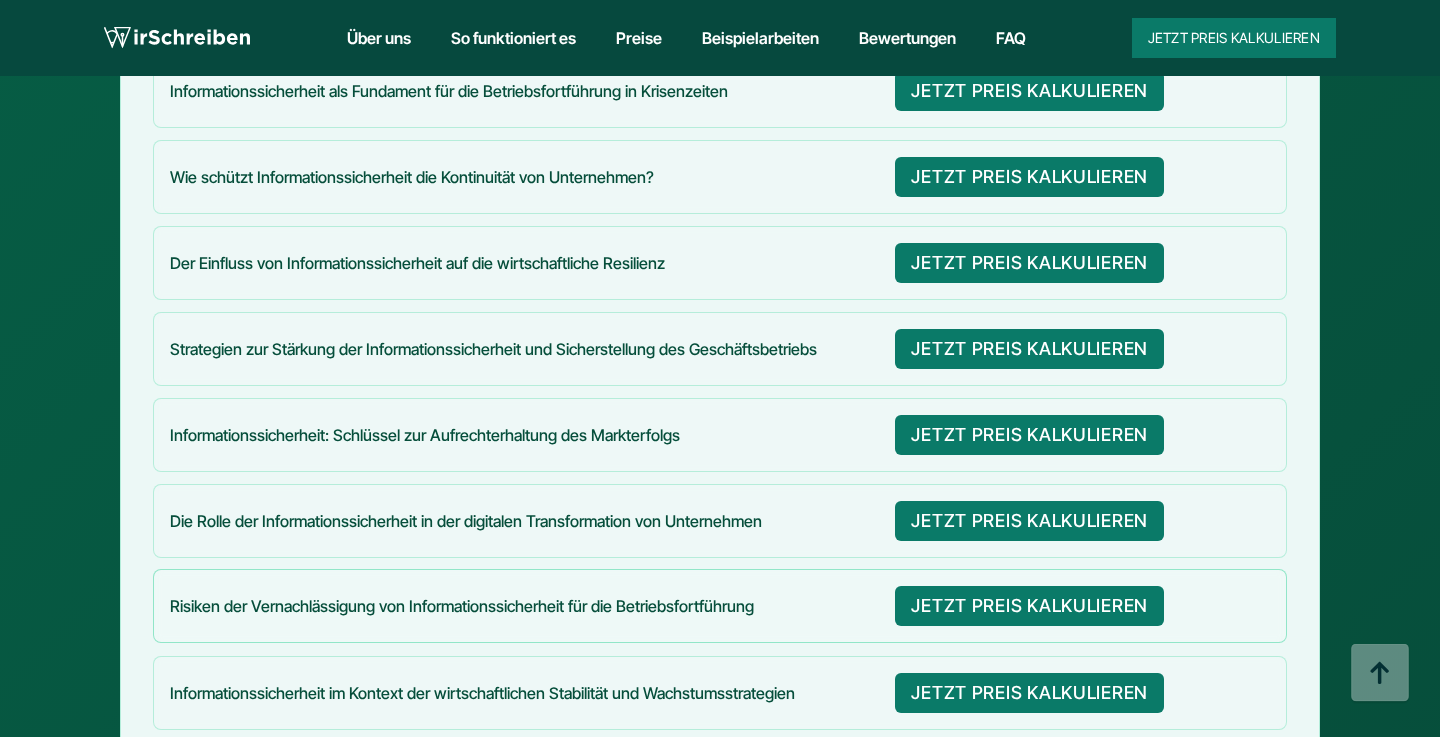 scroll, scrollTop: 1118, scrollLeft: 0, axis: vertical 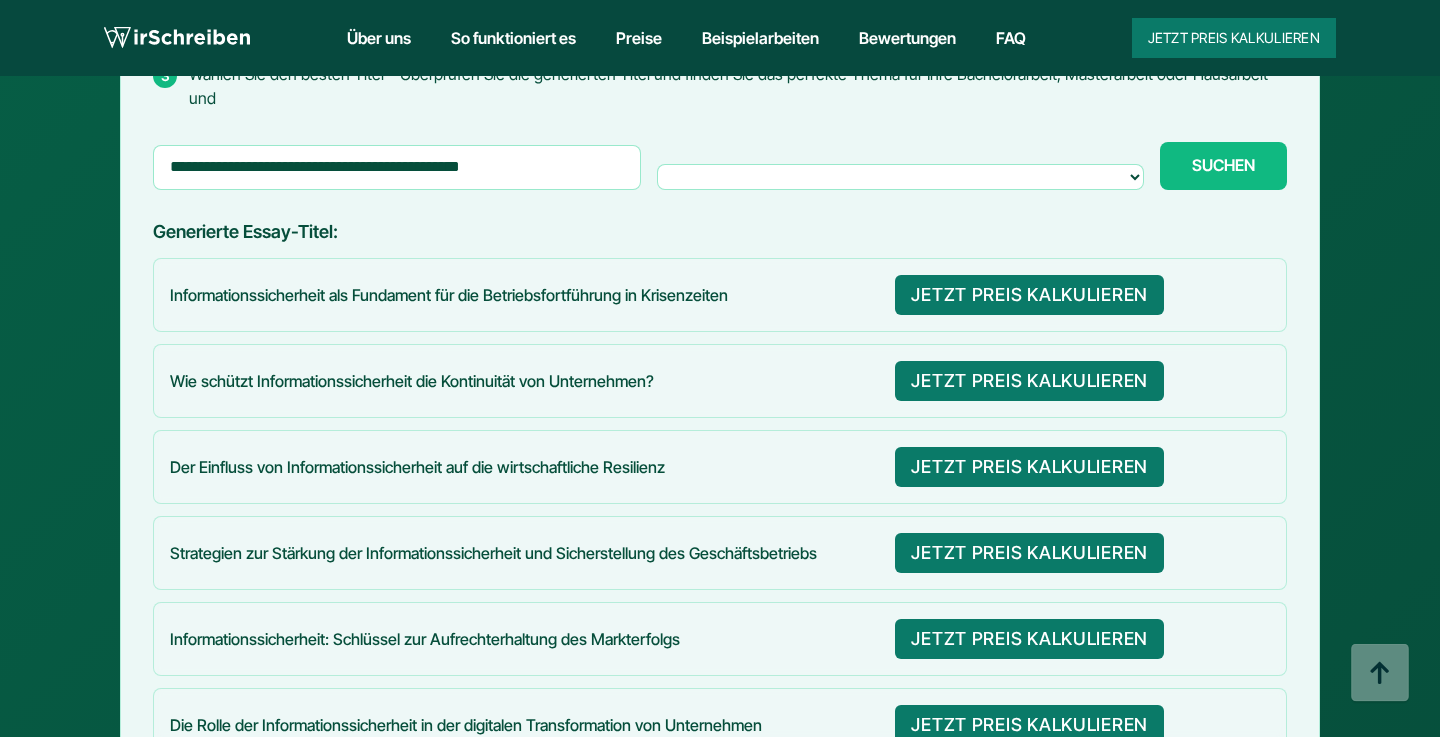 click on "Strategien zur Stärkung der Informationssicherheit und Sicherstellung des Geschäftsbetriebs JETZT PREIS KALKULIEREN ✓ Kopiert!" at bounding box center [720, 553] 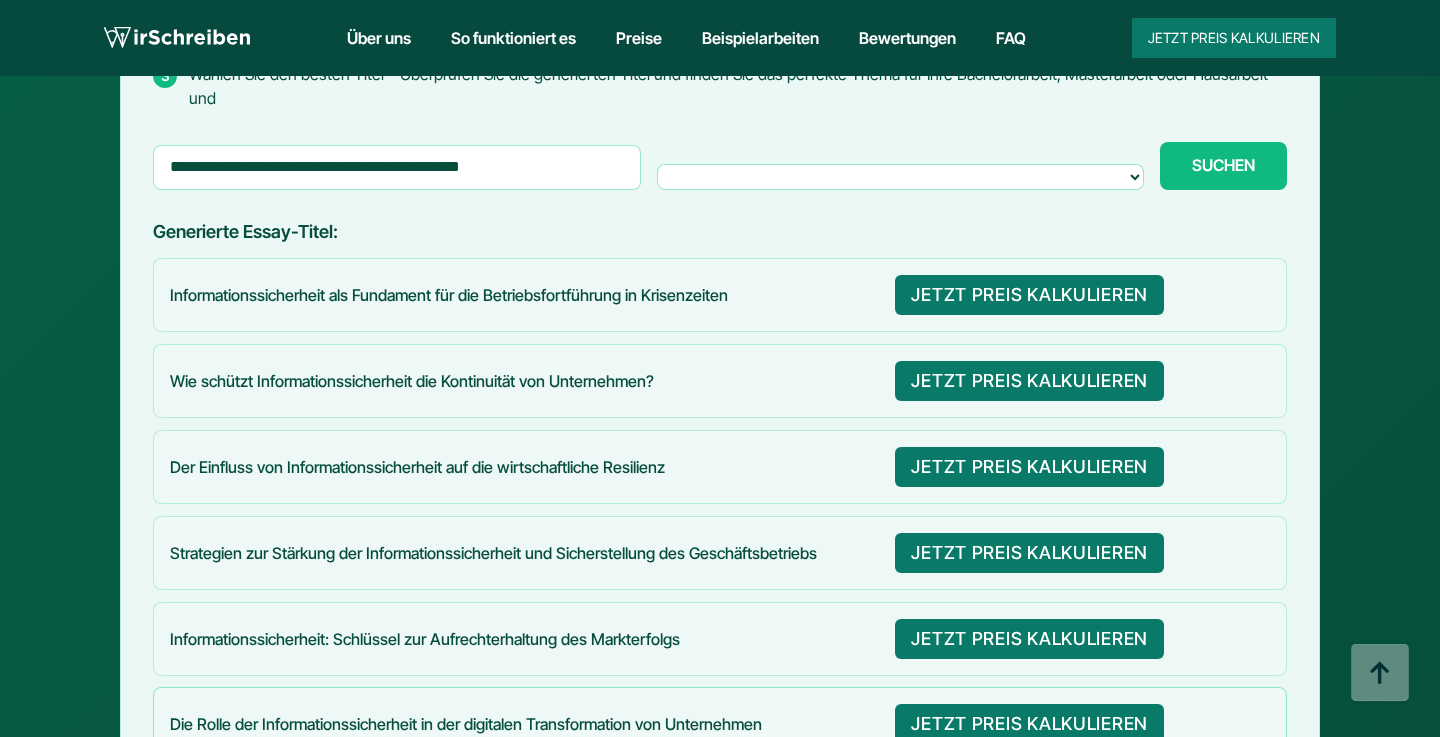 scroll, scrollTop: 1083, scrollLeft: 0, axis: vertical 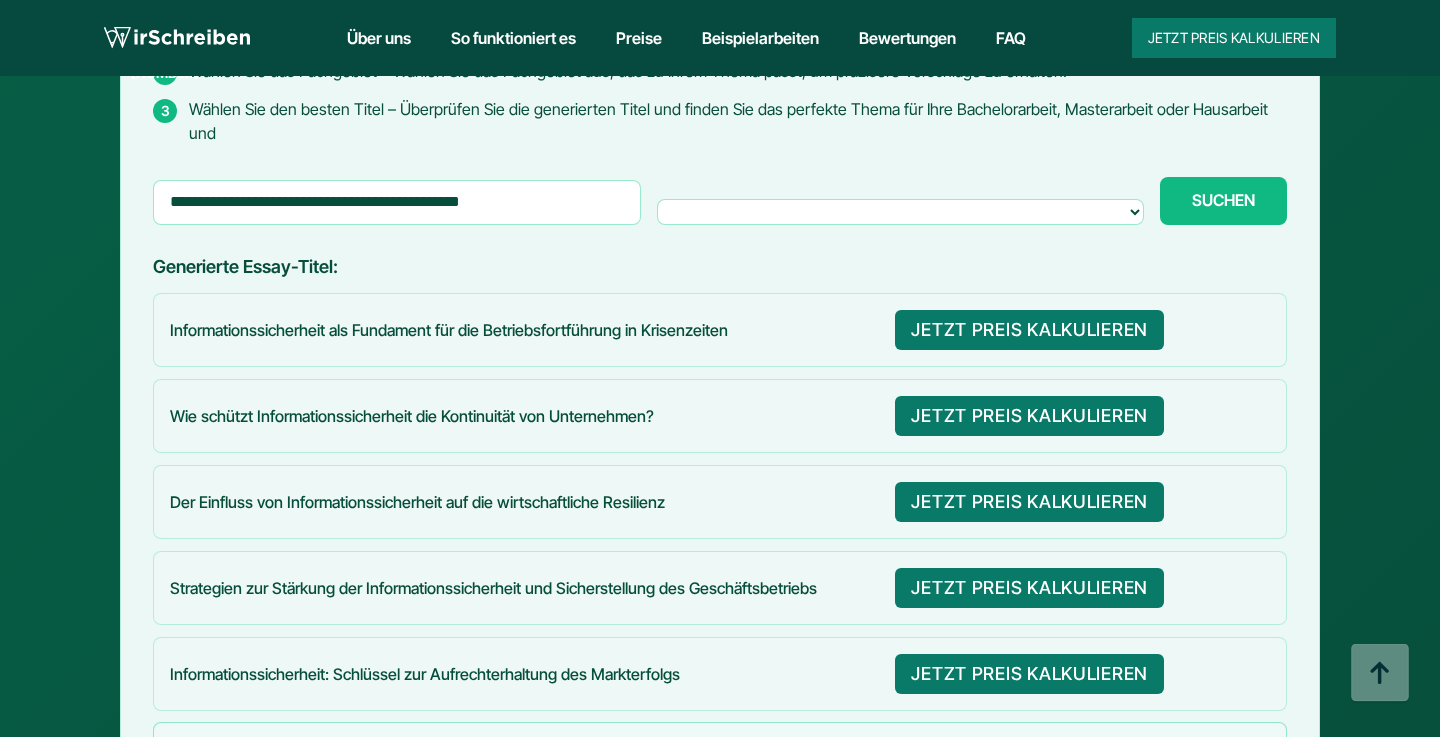 click on "So verwenden Sie den Theme Generator:
1
Geben Sie Ihre Schlüsselwörter ein – Nutzen Sie den Themen Generator, um passende Ideen für Ihr Bachelorarbeit Thema oder Masterarbeit Thema zu finden.
2
Wählen Sie das Fachgebiet – Wählen Sie das Fachgebiet aus, das zu Ihrem Thema passt, um präzisere Vorschläge zu erhalten.
3
Wählen Sie den besten Titel – Überprüfen Sie die generierten Titel und finden Sie das perfekte Thema für Ihre Bachelorarbeit, Masterarbeit oder Hausarbeit und" at bounding box center [720, 456] 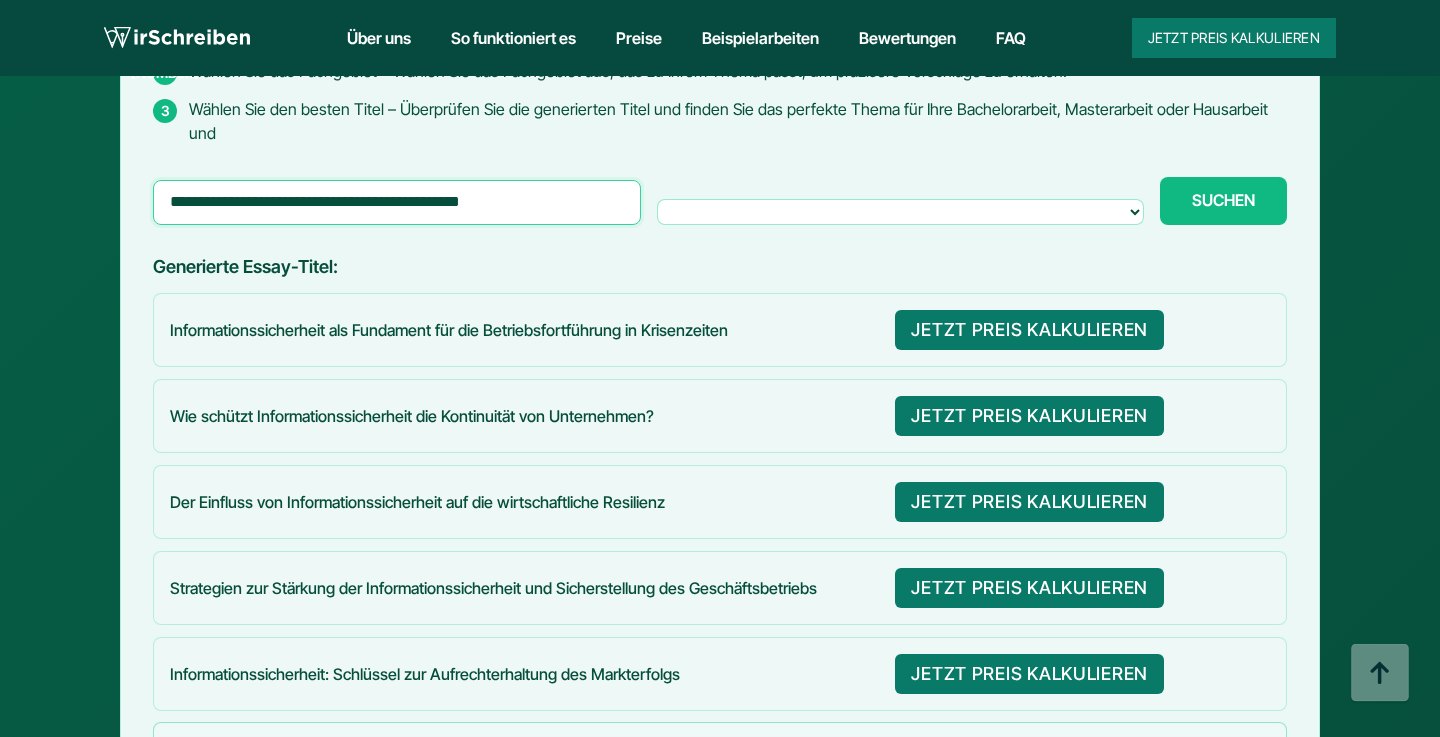 click on "**********" at bounding box center [397, 202] 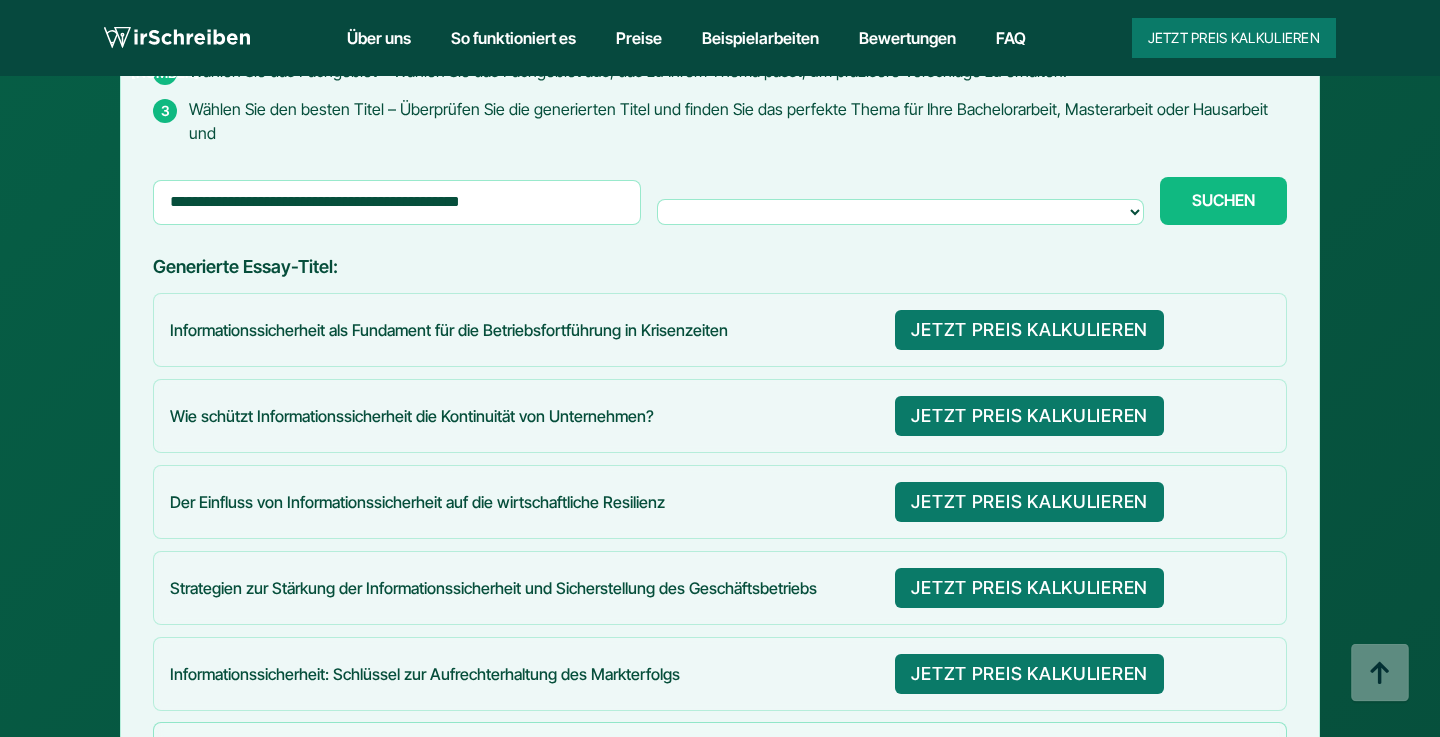 click on "So verwenden Sie den Theme Generator:
1
Geben Sie Ihre Schlüsselwörter ein – Nutzen Sie den Themen Generator, um passende Ideen für Ihr Bachelorarbeit Thema oder Masterarbeit Thema zu finden.
2
Wählen Sie das Fachgebiet – Wählen Sie das Fachgebiet aus, das zu Ihrem Thema passt, um präzisere Vorschläge zu erhalten.
3
Wählen Sie den besten Titel – Überprüfen Sie die generierten Titel und finden Sie das perfekte Thema für Ihre Bachelorarbeit, Masterarbeit oder Hausarbeit und" at bounding box center [720, 456] 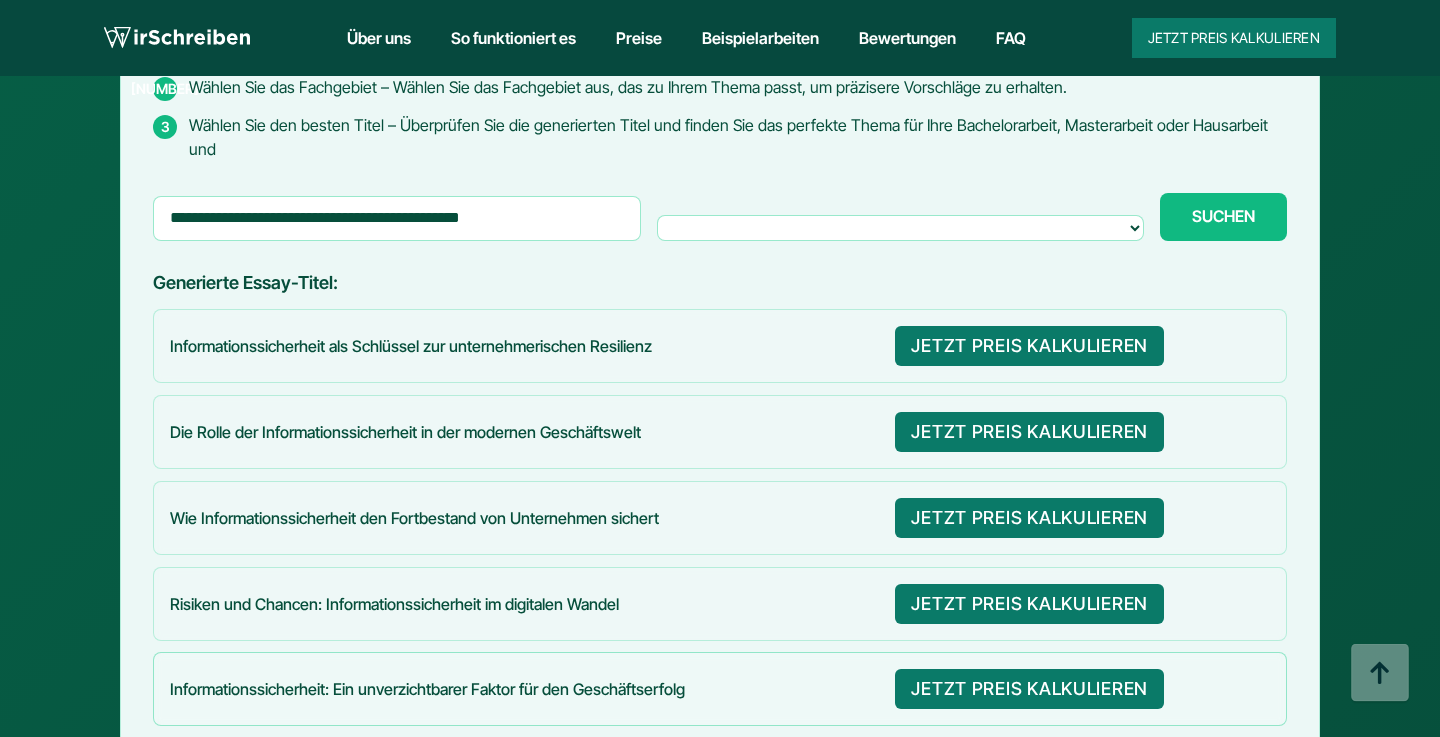 scroll, scrollTop: 1068, scrollLeft: 0, axis: vertical 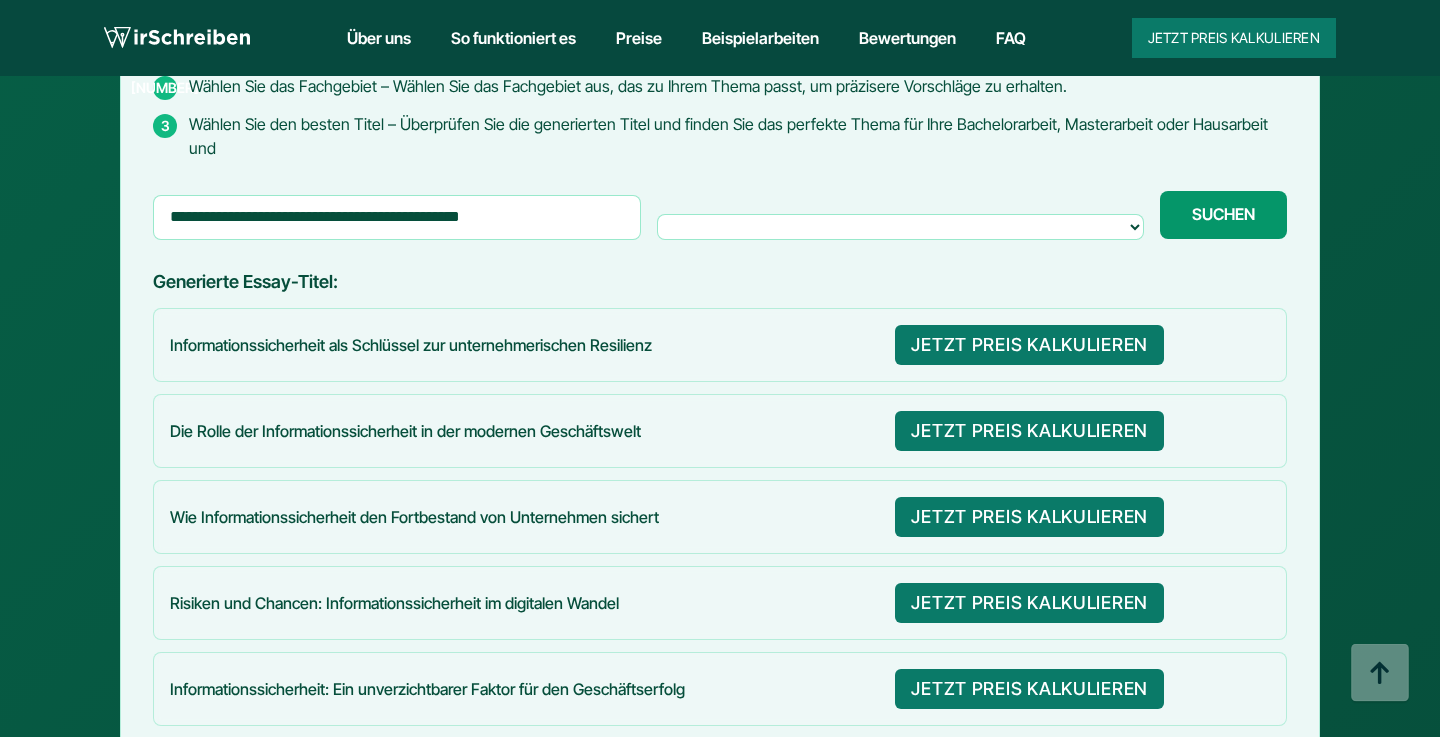 click on "SUCHEN" at bounding box center [1223, 214] 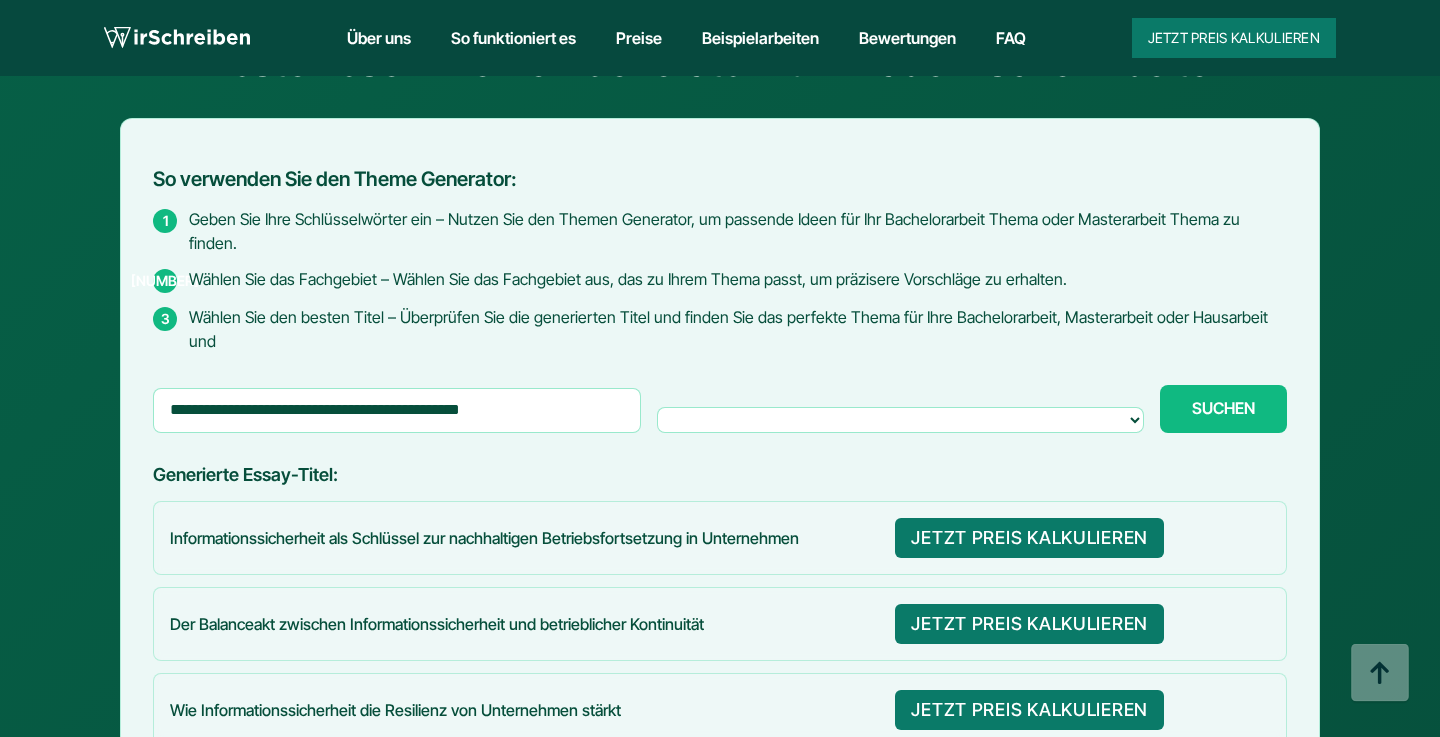 scroll, scrollTop: 842, scrollLeft: 0, axis: vertical 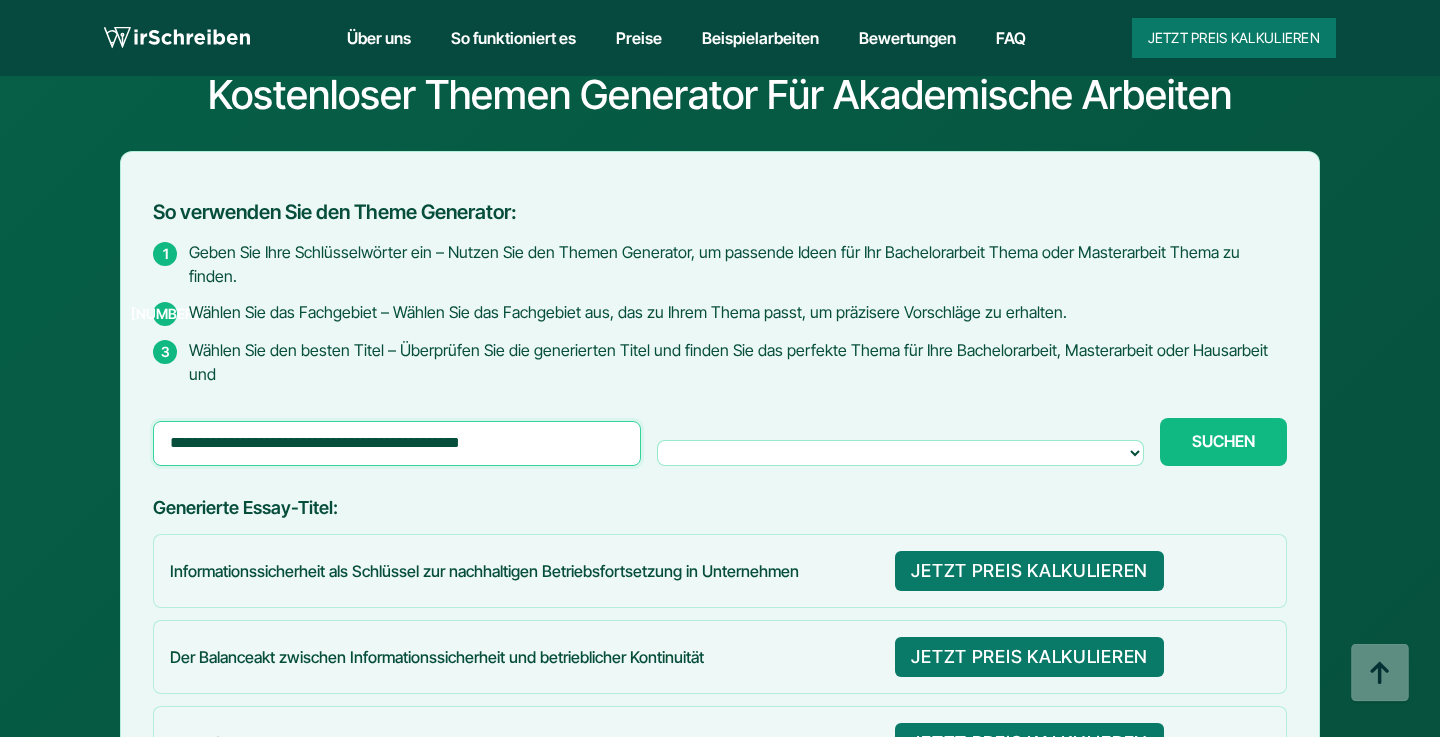 click on "**********" at bounding box center (397, 443) 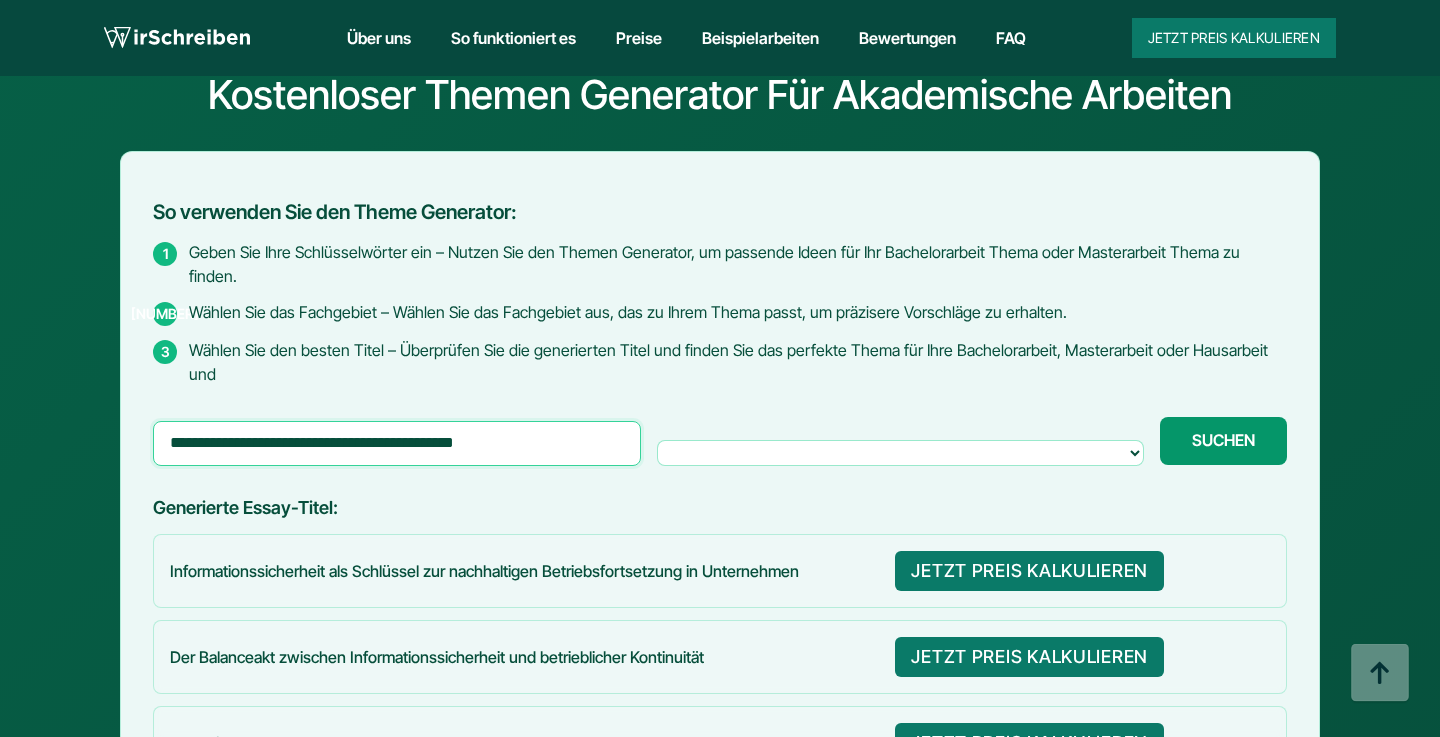type on "**********" 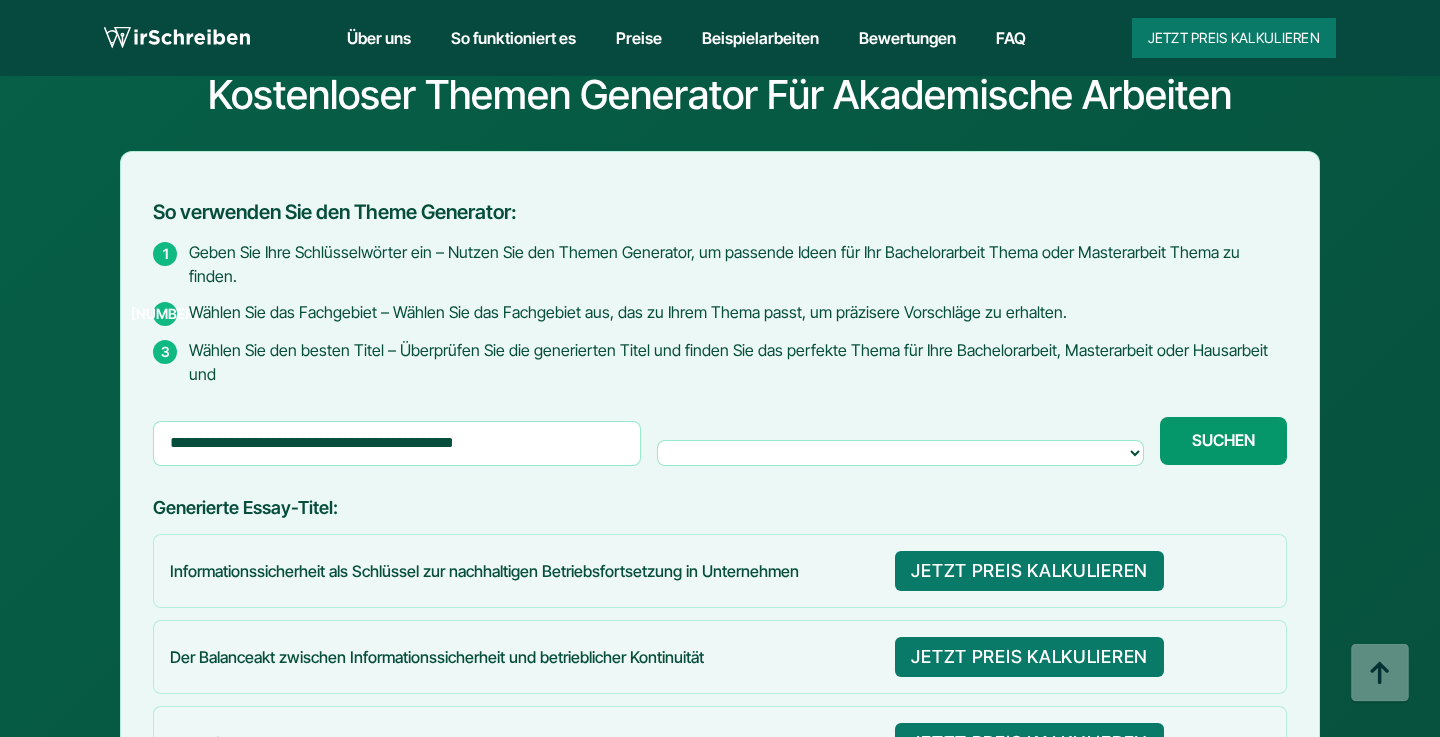 click on "SUCHEN" at bounding box center (1223, 440) 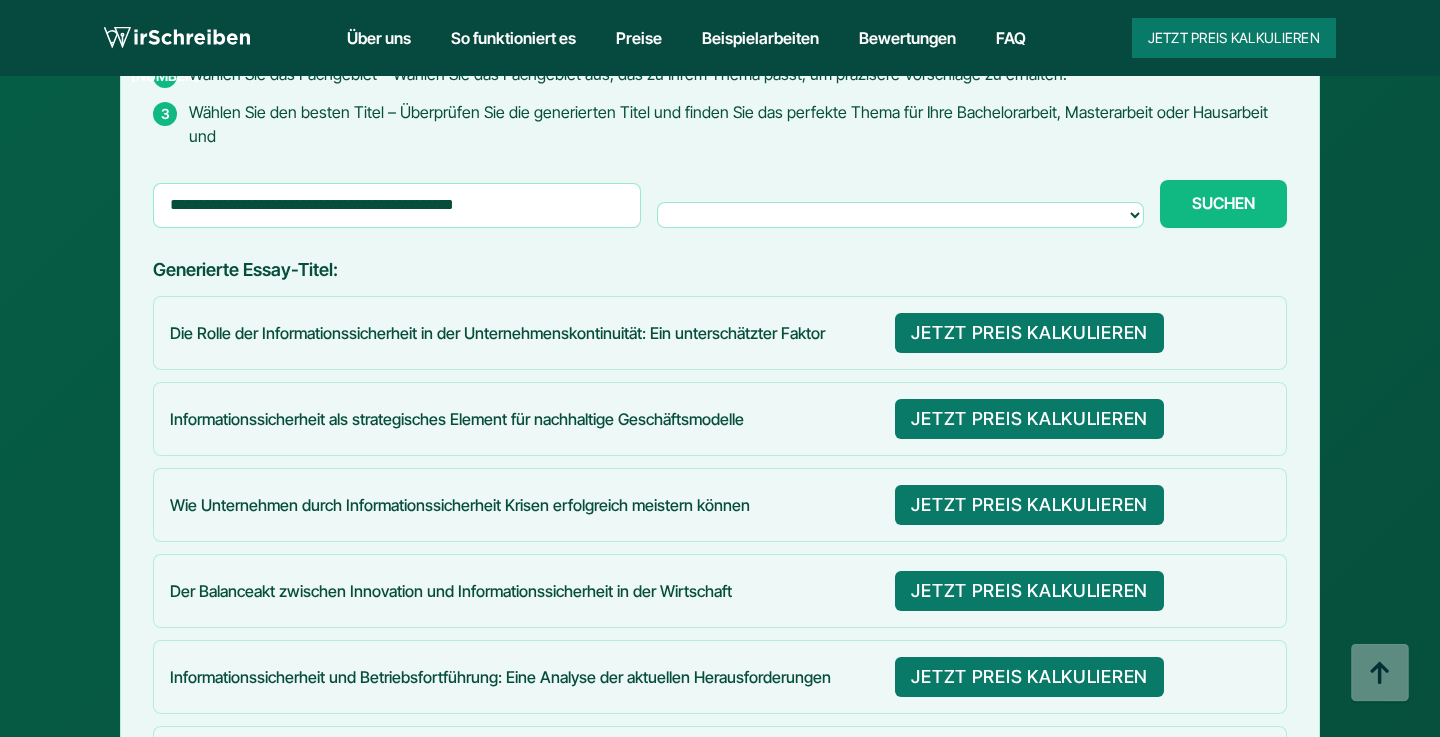 scroll, scrollTop: 1078, scrollLeft: 0, axis: vertical 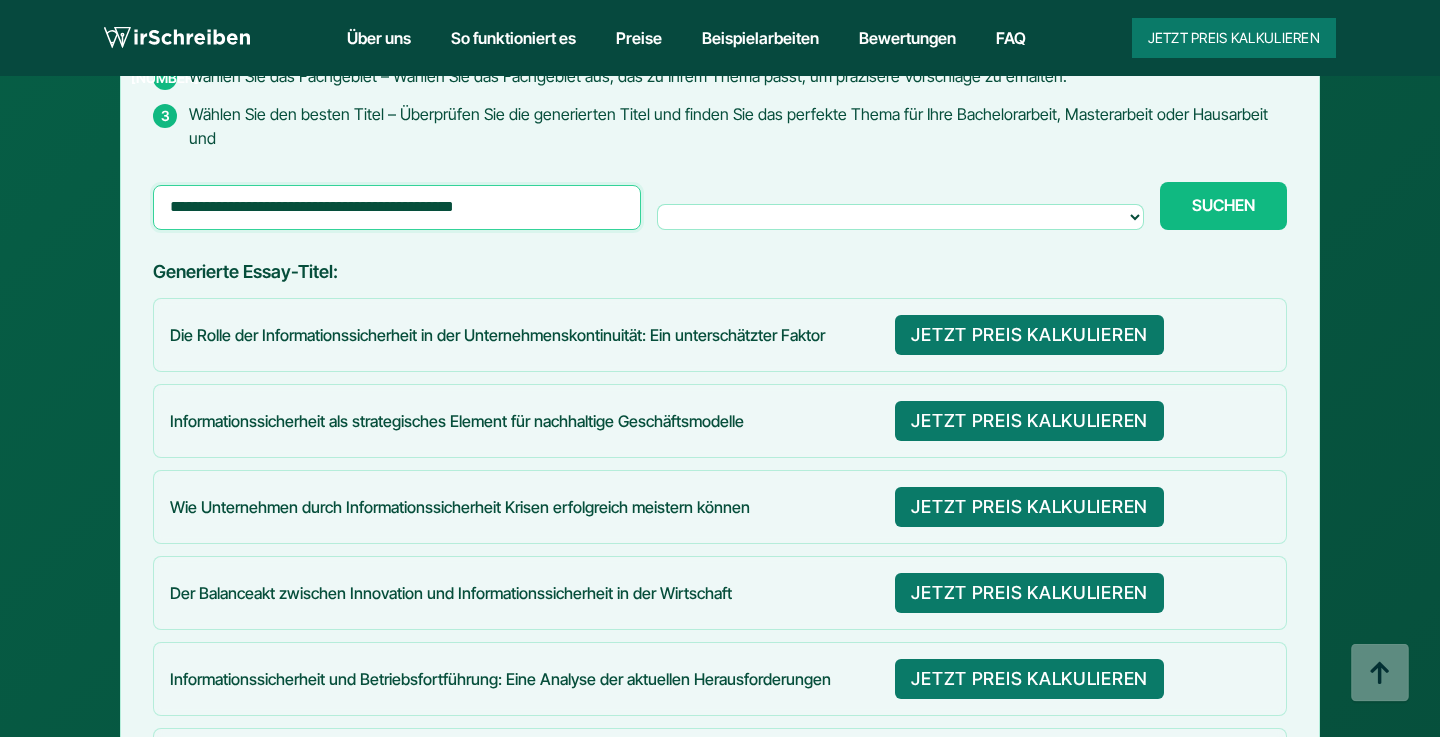 click on "**********" at bounding box center (397, 207) 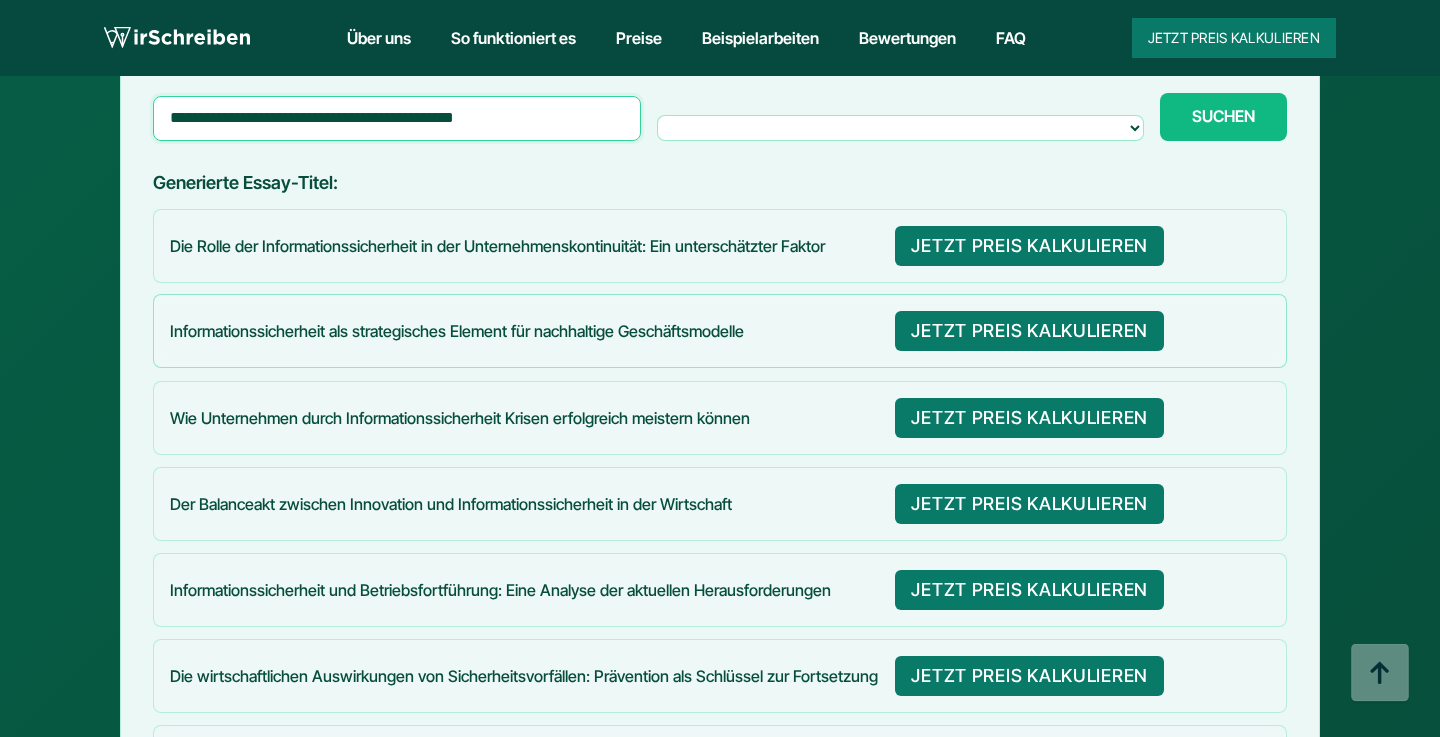 scroll, scrollTop: 1171, scrollLeft: 0, axis: vertical 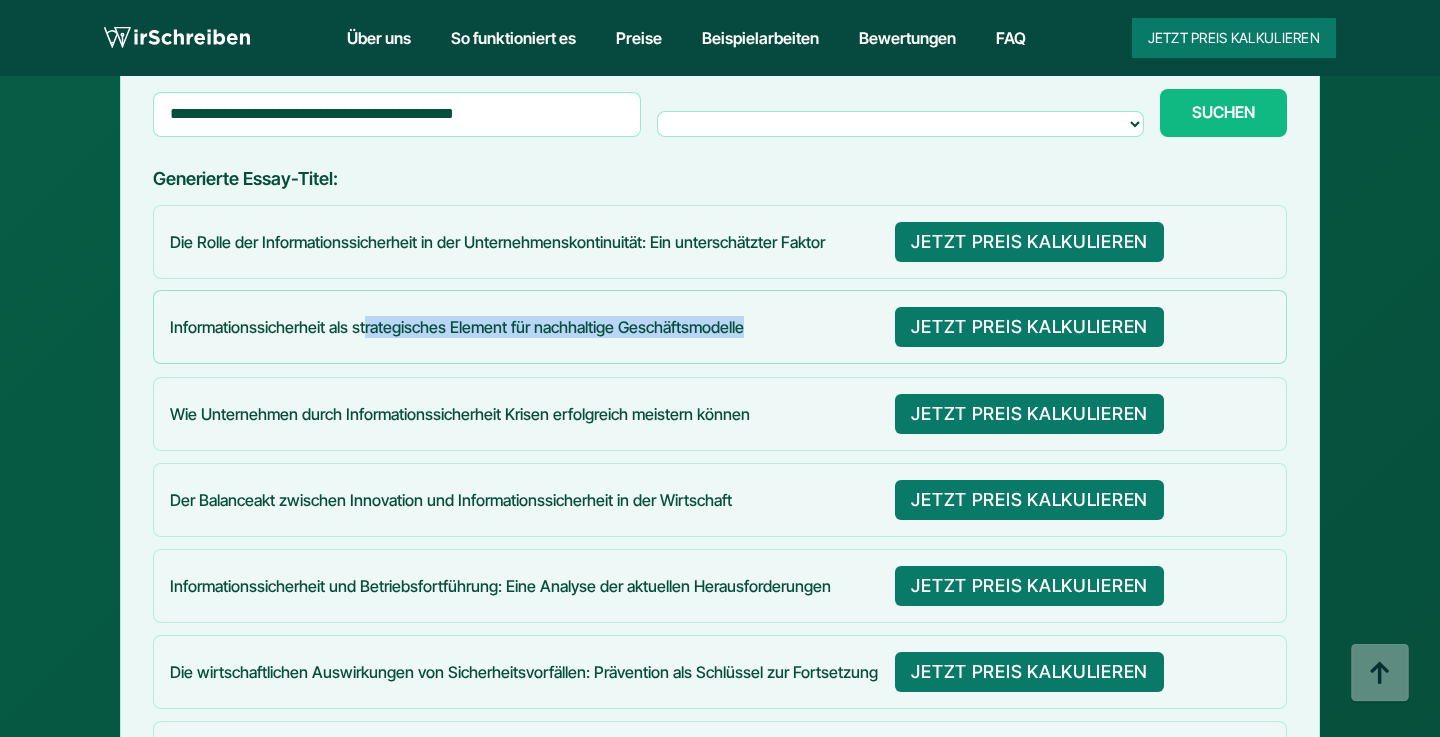 drag, startPoint x: 366, startPoint y: 283, endPoint x: 768, endPoint y: 277, distance: 402.04477 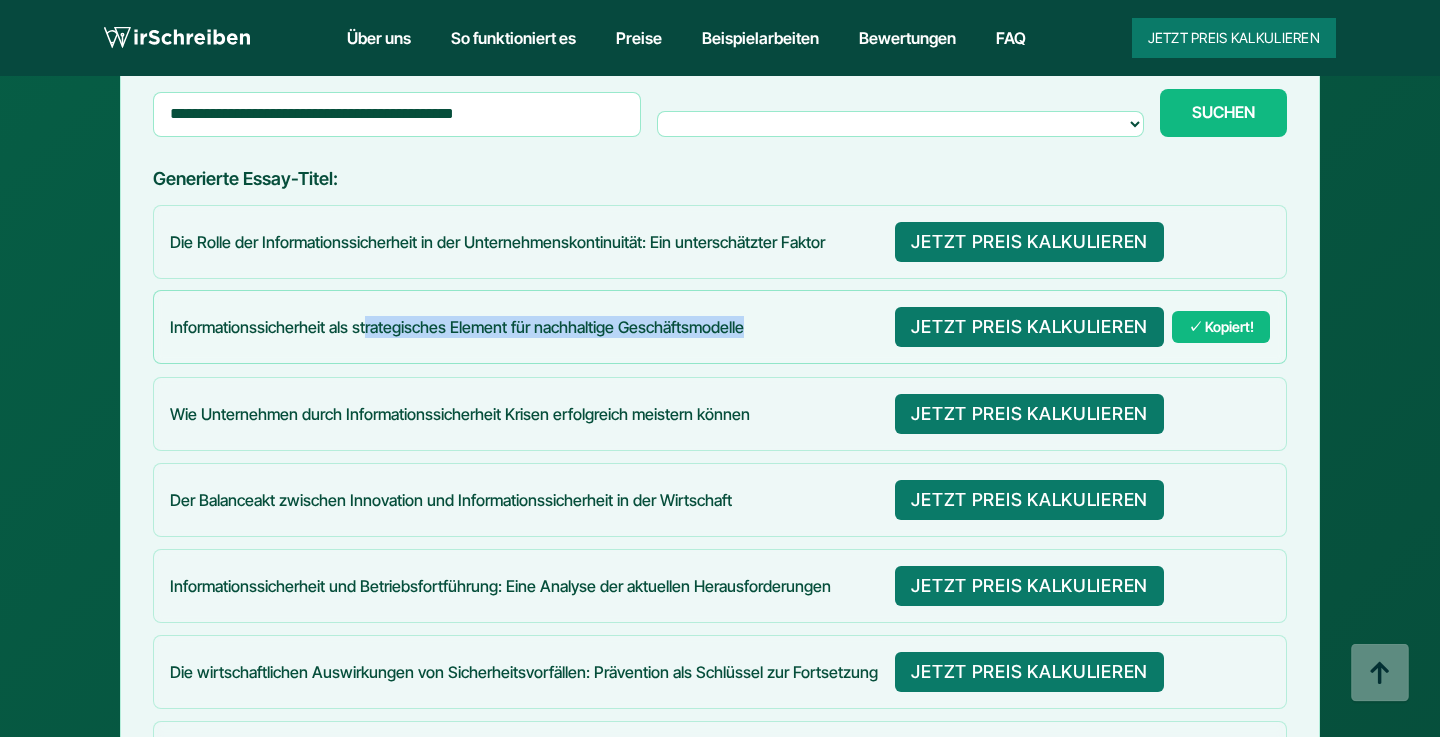 copy on "rategisches Element für nachhaltige Geschäftsmodelle" 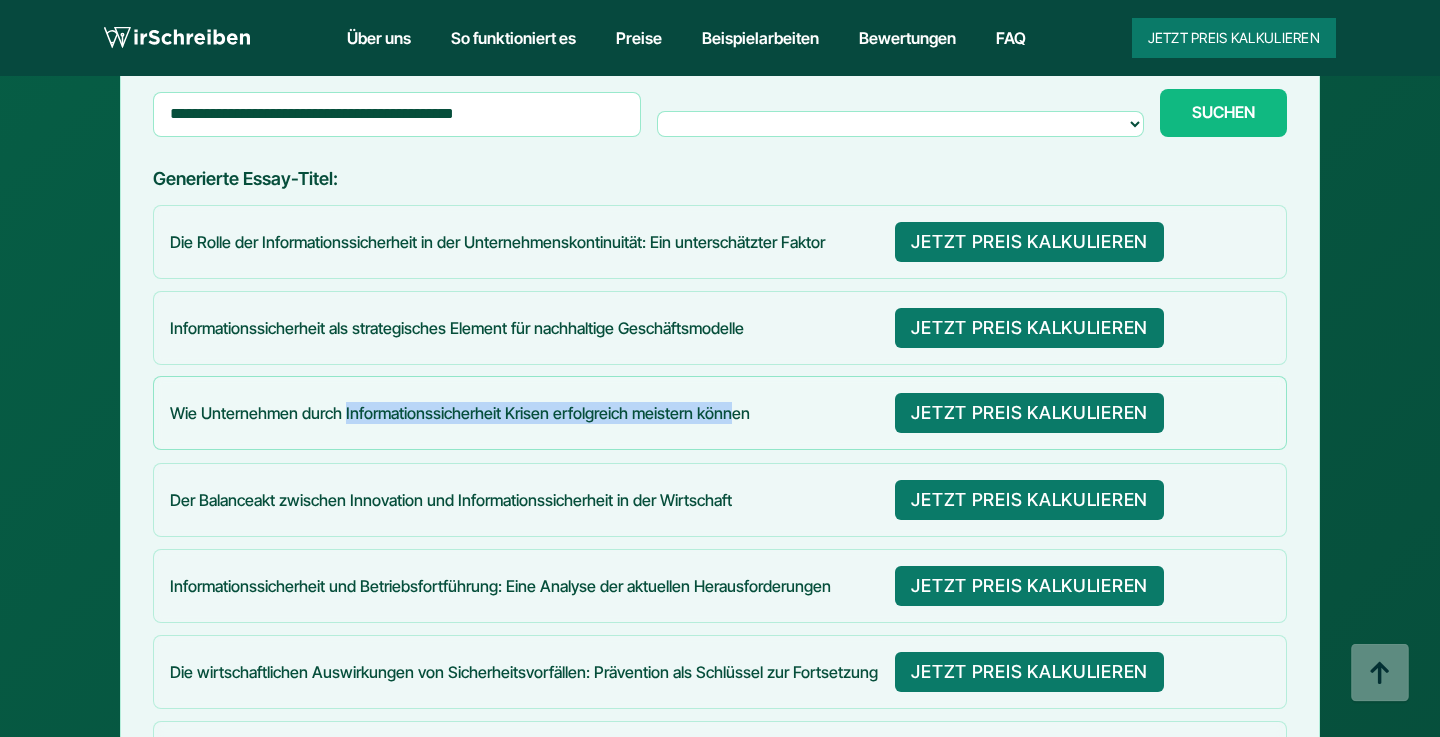 drag, startPoint x: 344, startPoint y: 367, endPoint x: 737, endPoint y: 373, distance: 393.0458 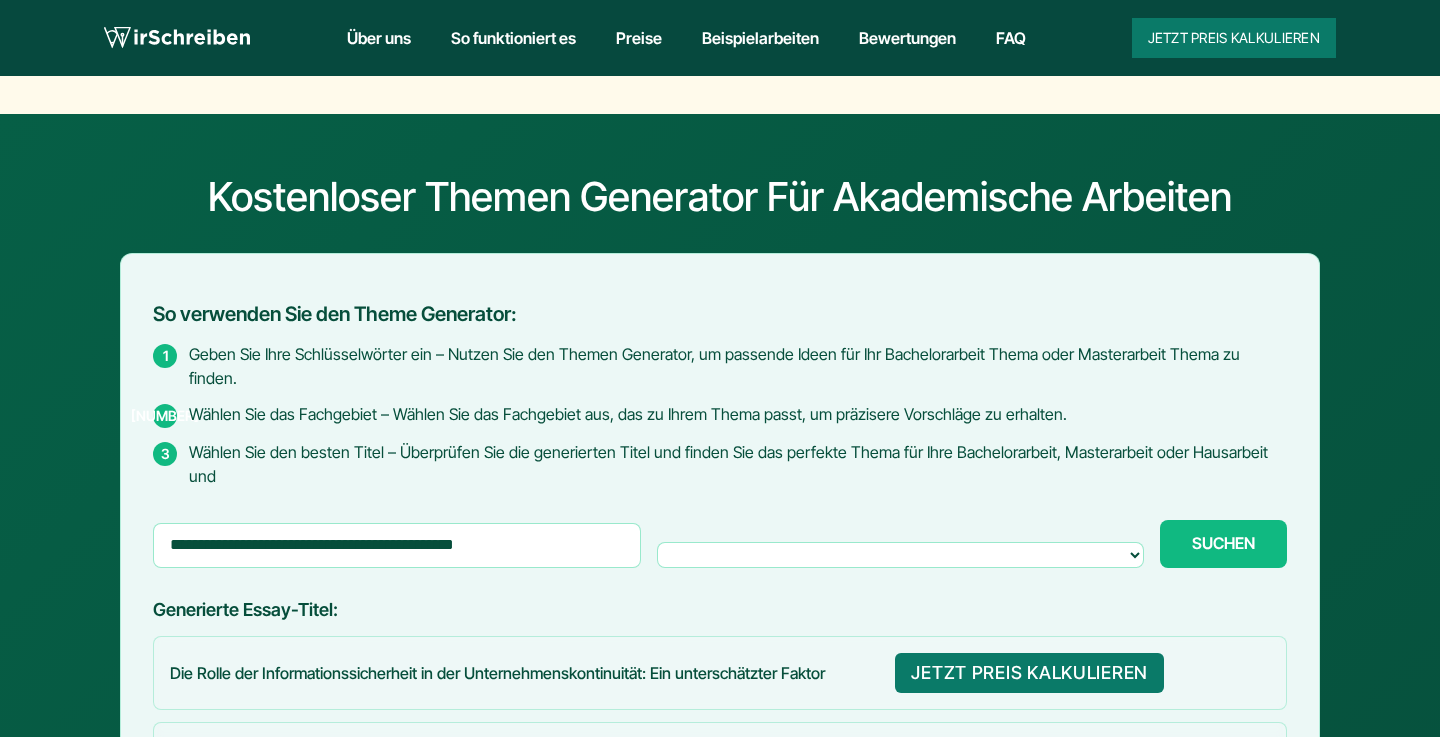 scroll, scrollTop: 775, scrollLeft: 0, axis: vertical 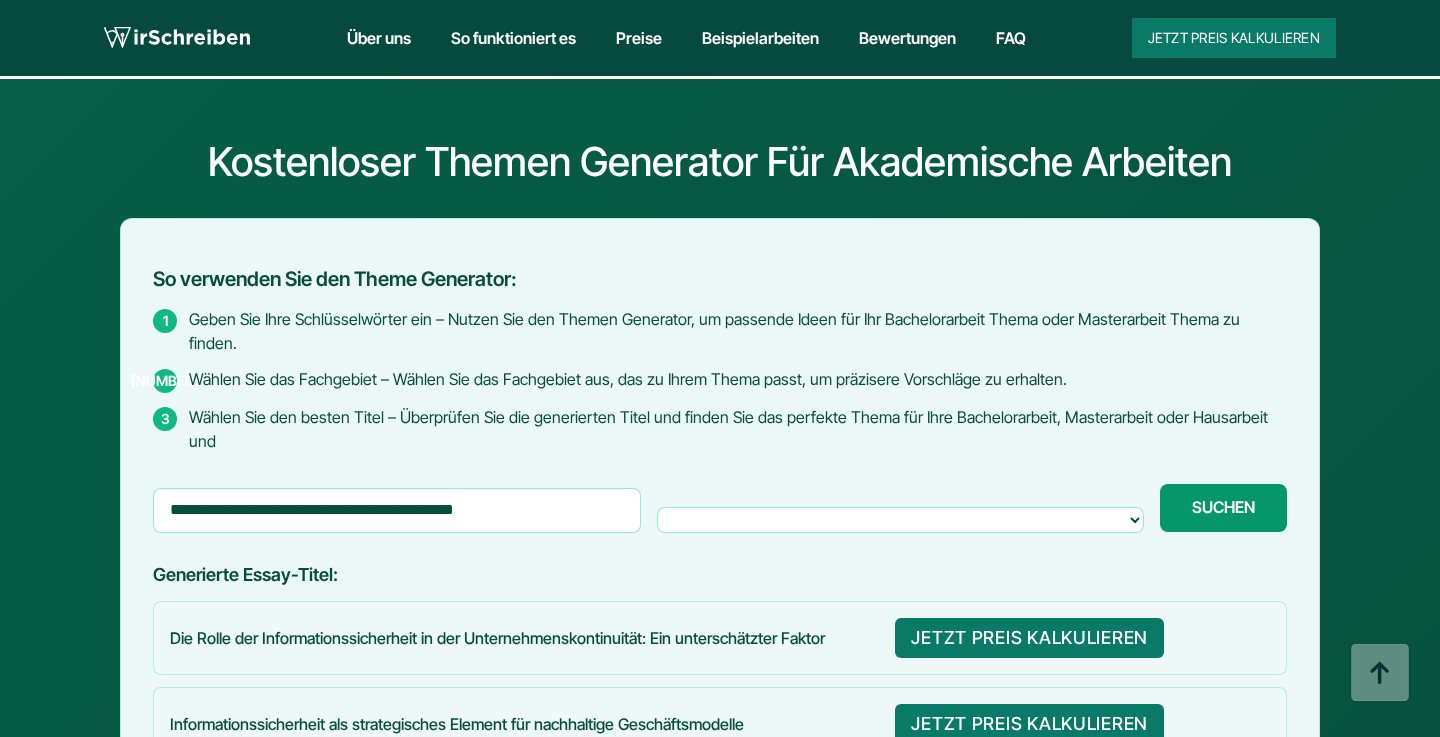 click on "SUCHEN
Generiere..." at bounding box center [1223, 508] 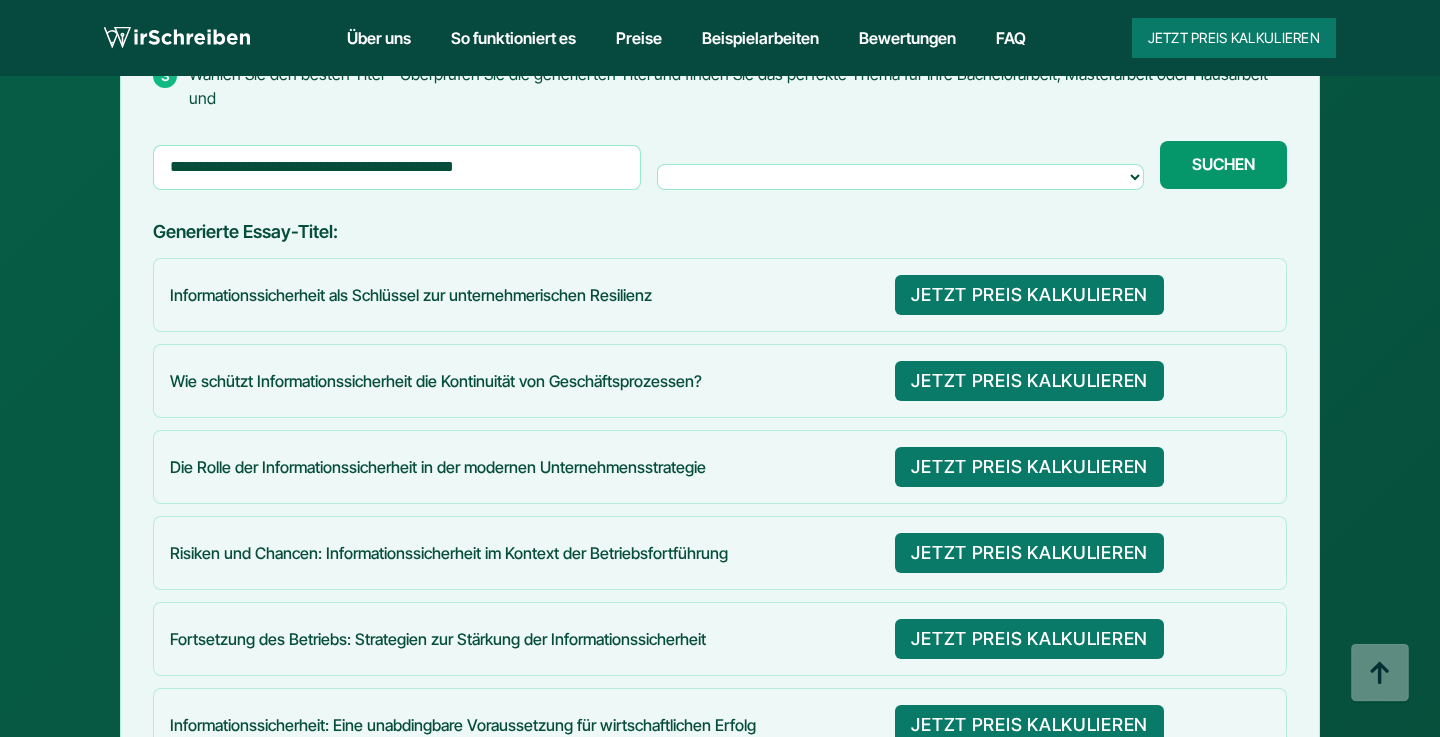 scroll, scrollTop: 1195, scrollLeft: 0, axis: vertical 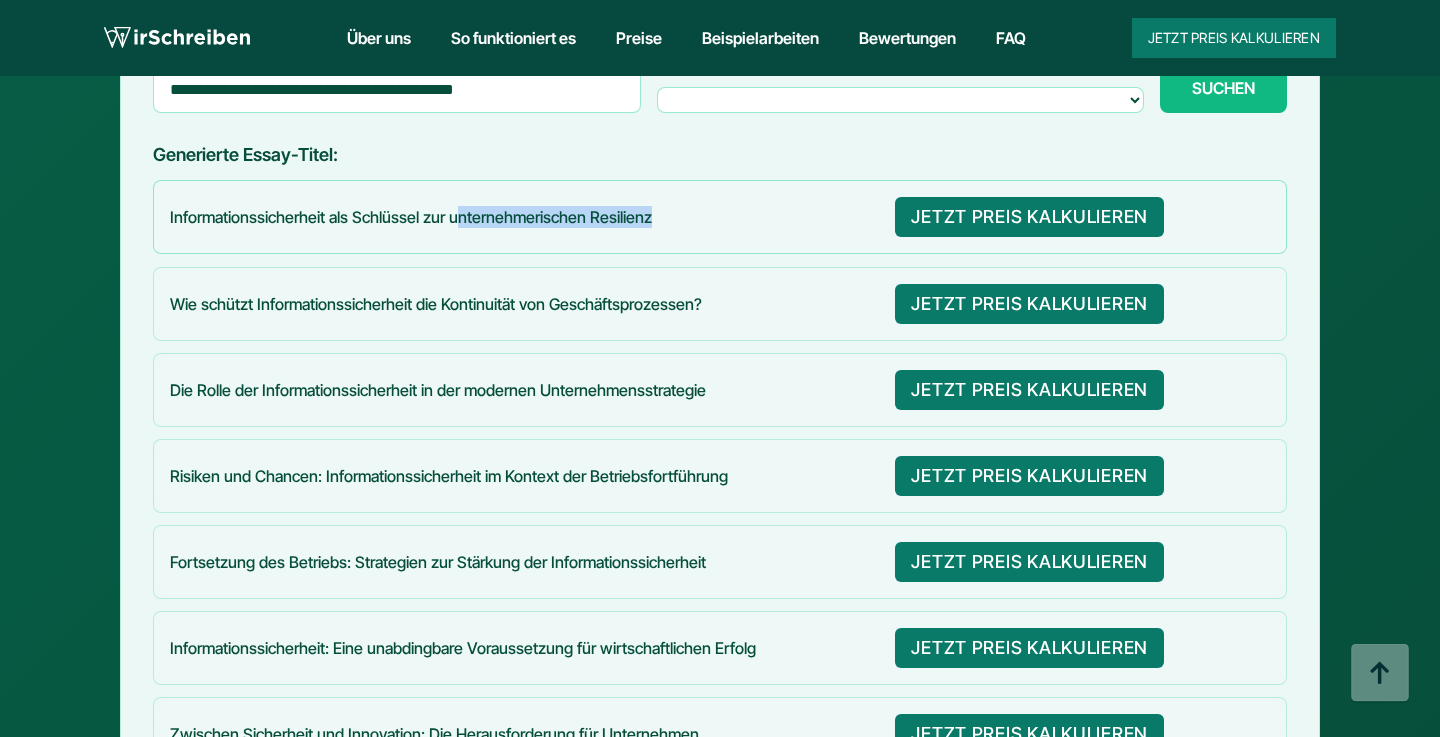 drag, startPoint x: 455, startPoint y: 171, endPoint x: 662, endPoint y: 167, distance: 207.03865 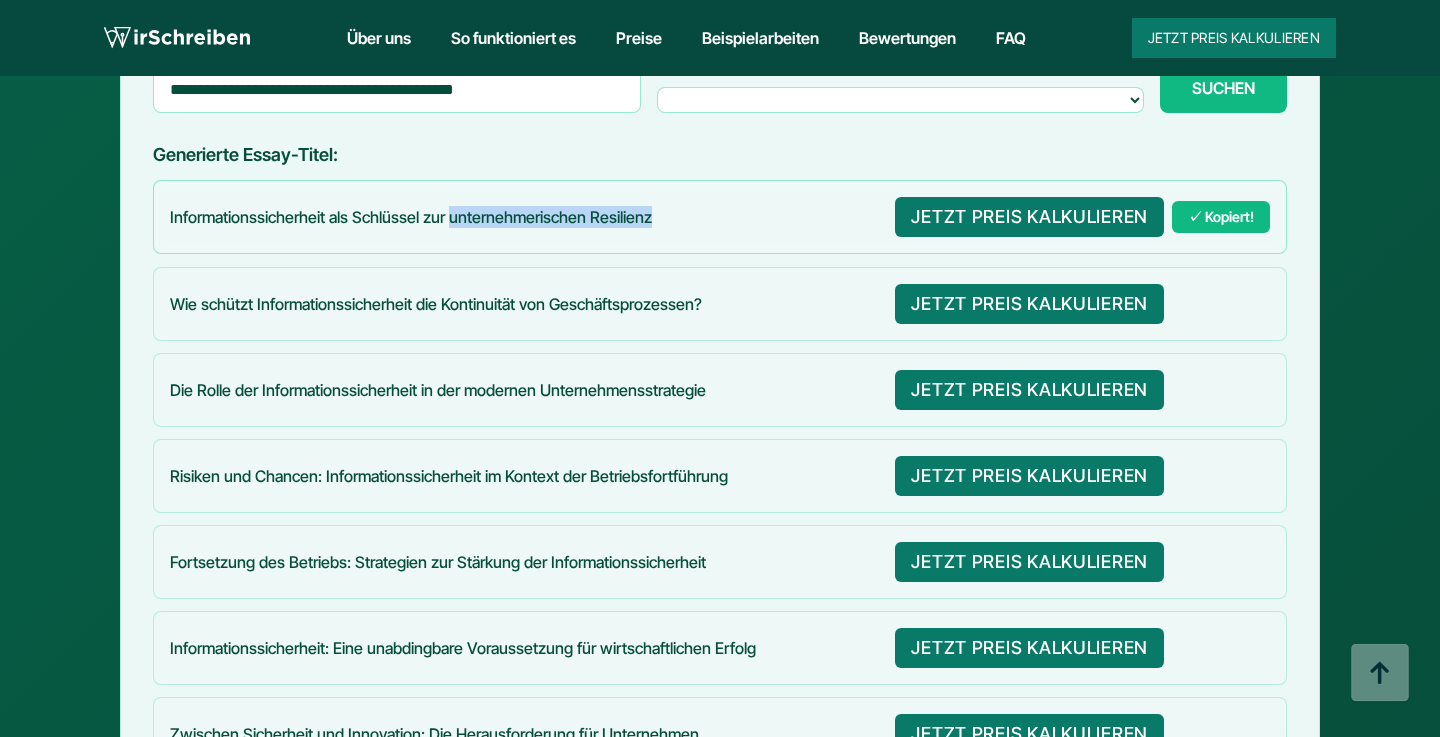 drag, startPoint x: 449, startPoint y: 170, endPoint x: 681, endPoint y: 187, distance: 232.62201 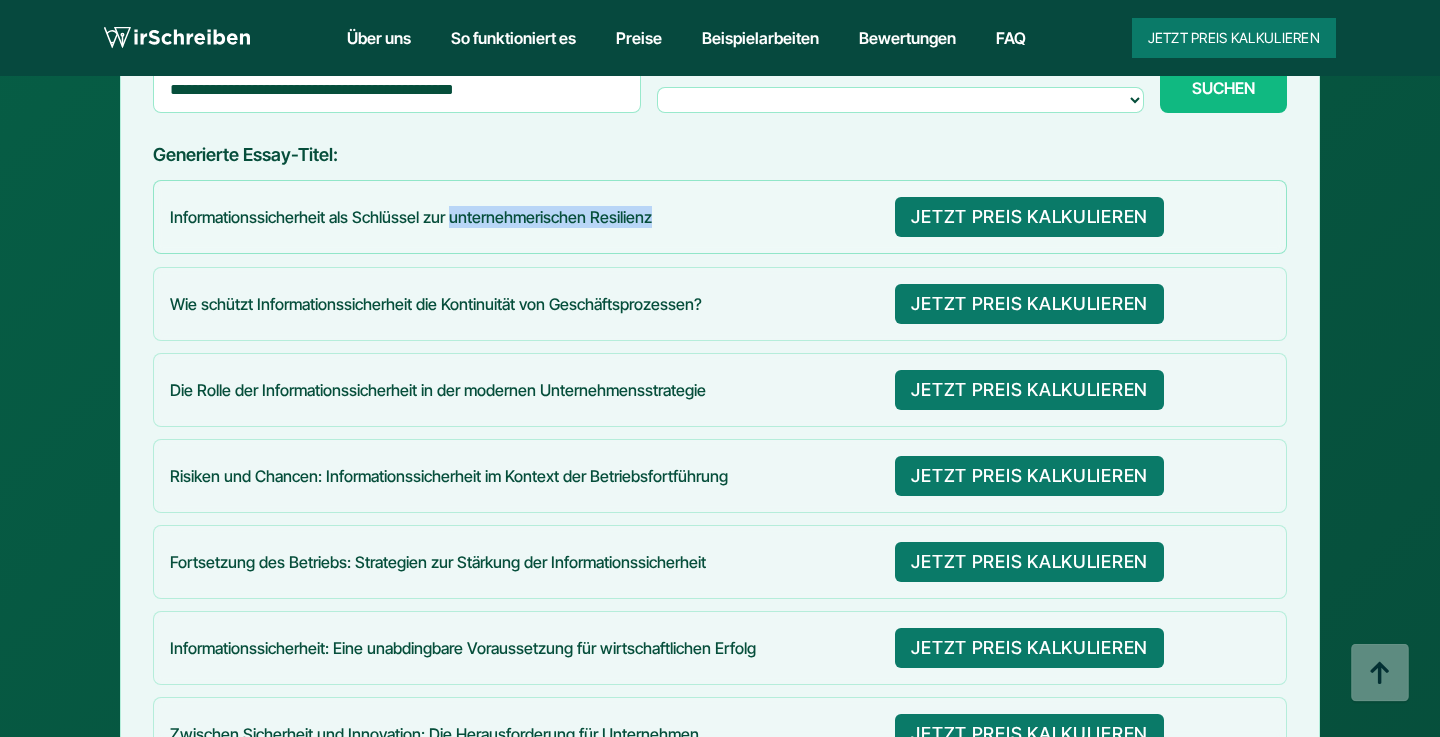 copy on "unternehmerischen Resilienz" 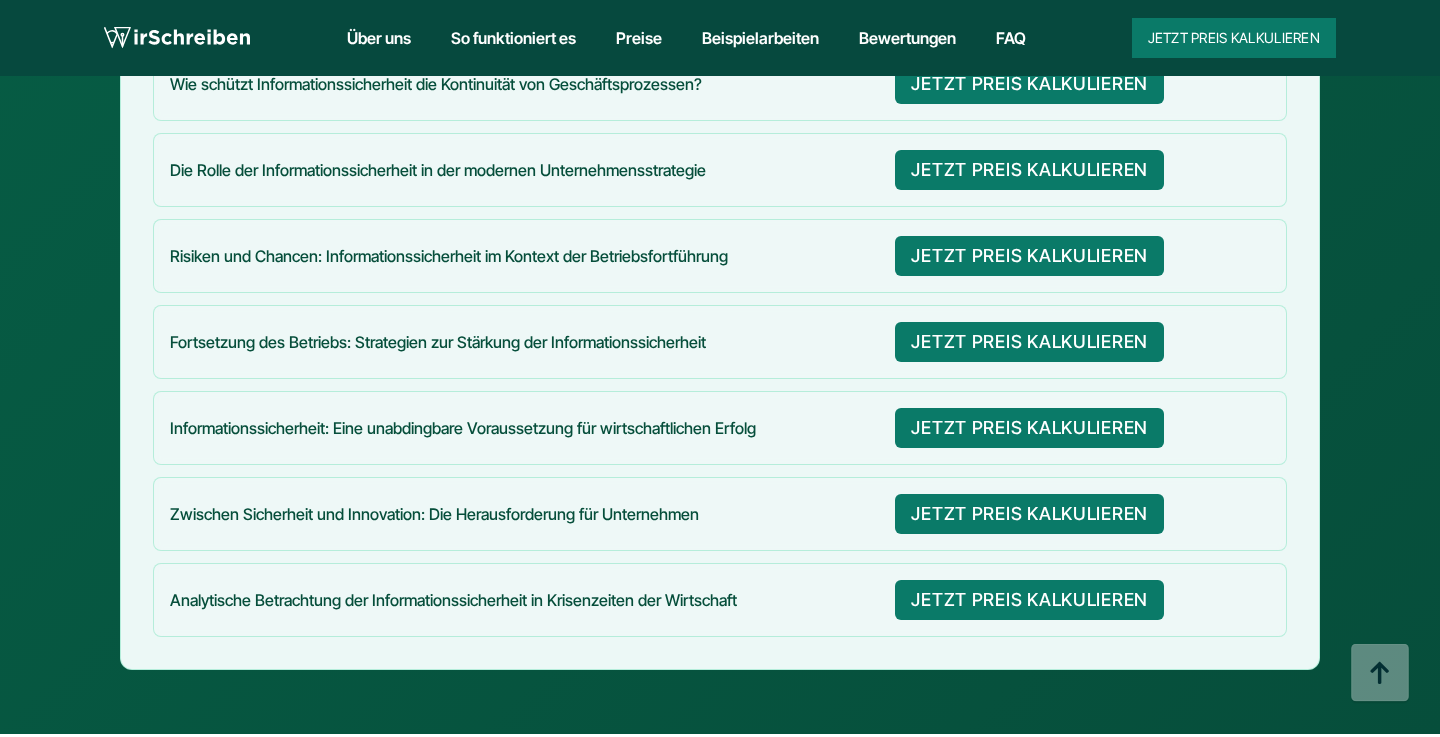 scroll, scrollTop: 1416, scrollLeft: 0, axis: vertical 